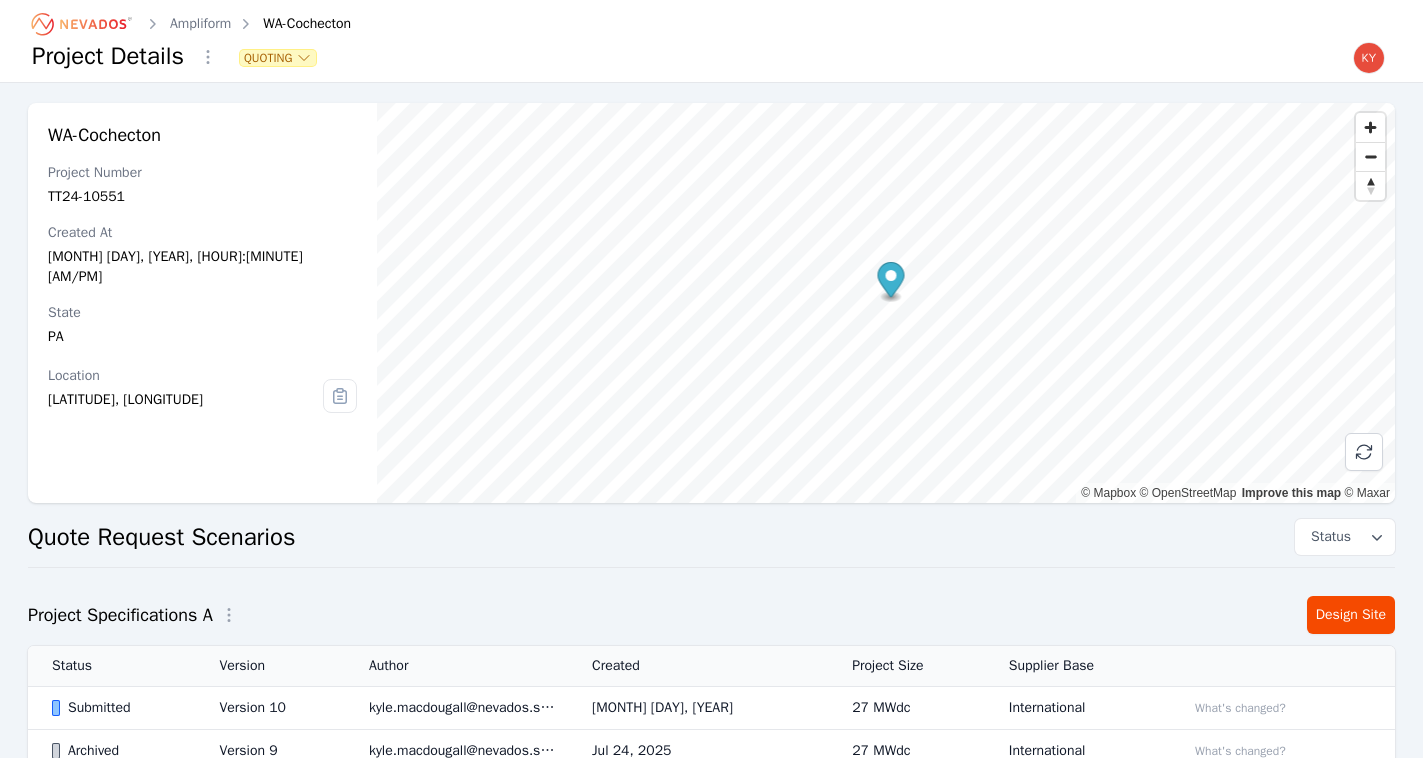 scroll, scrollTop: 0, scrollLeft: 0, axis: both 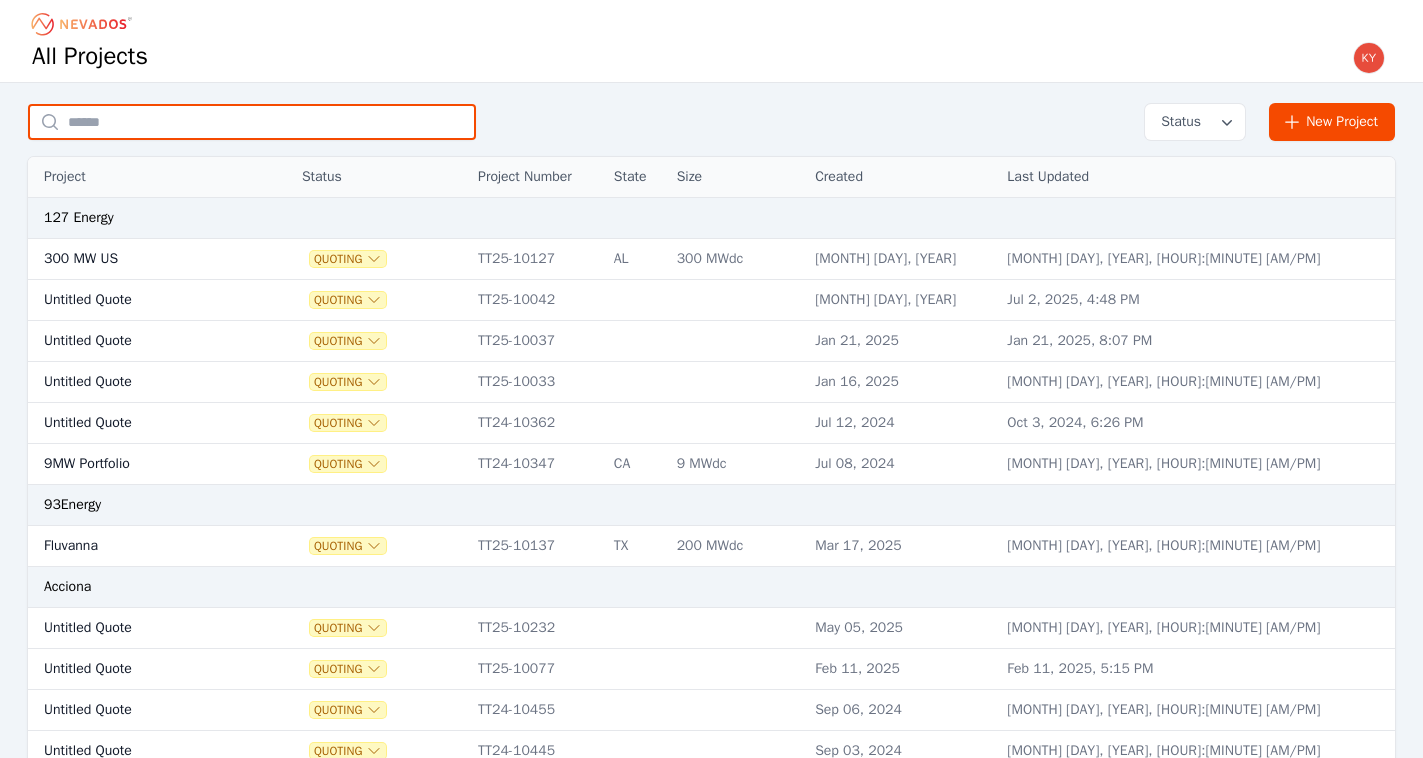 click at bounding box center [252, 122] 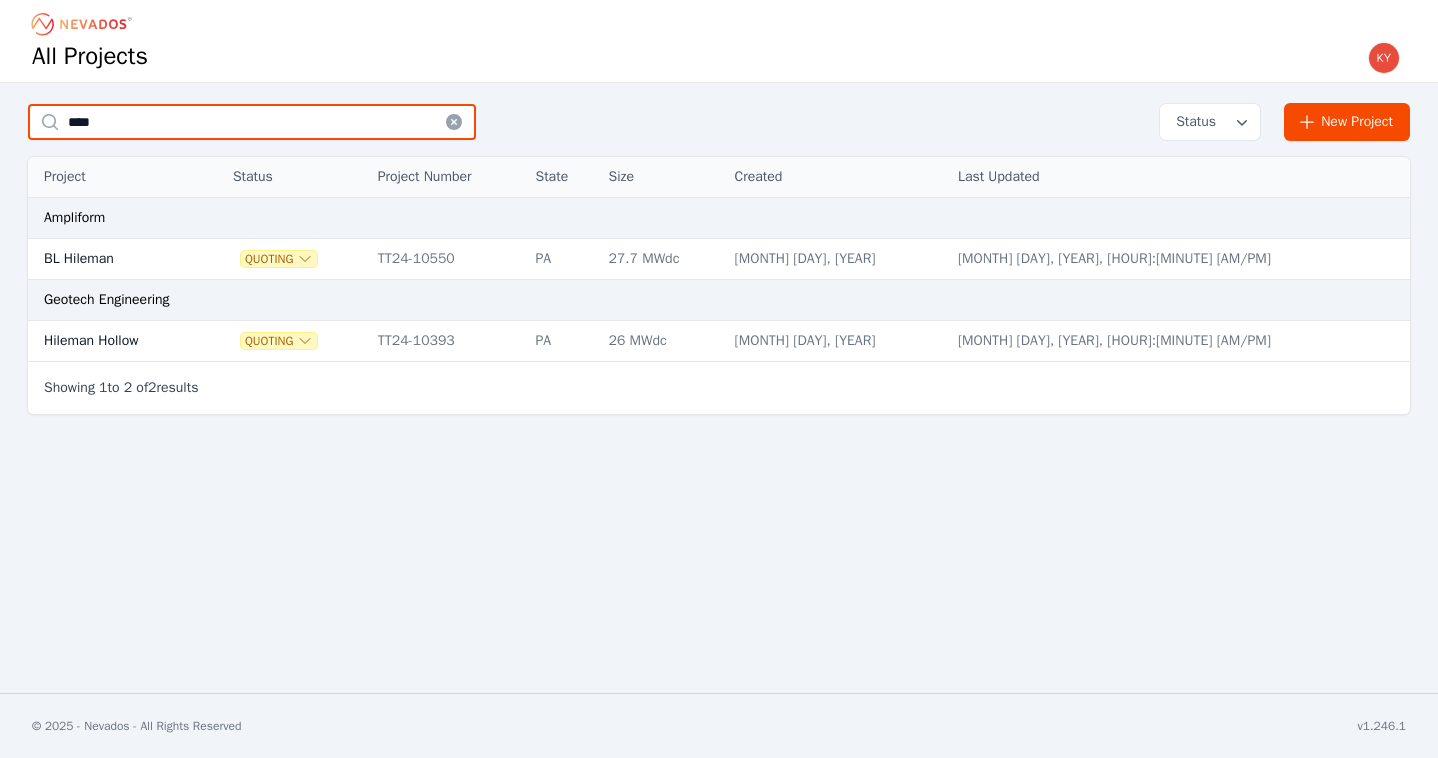 type on "****" 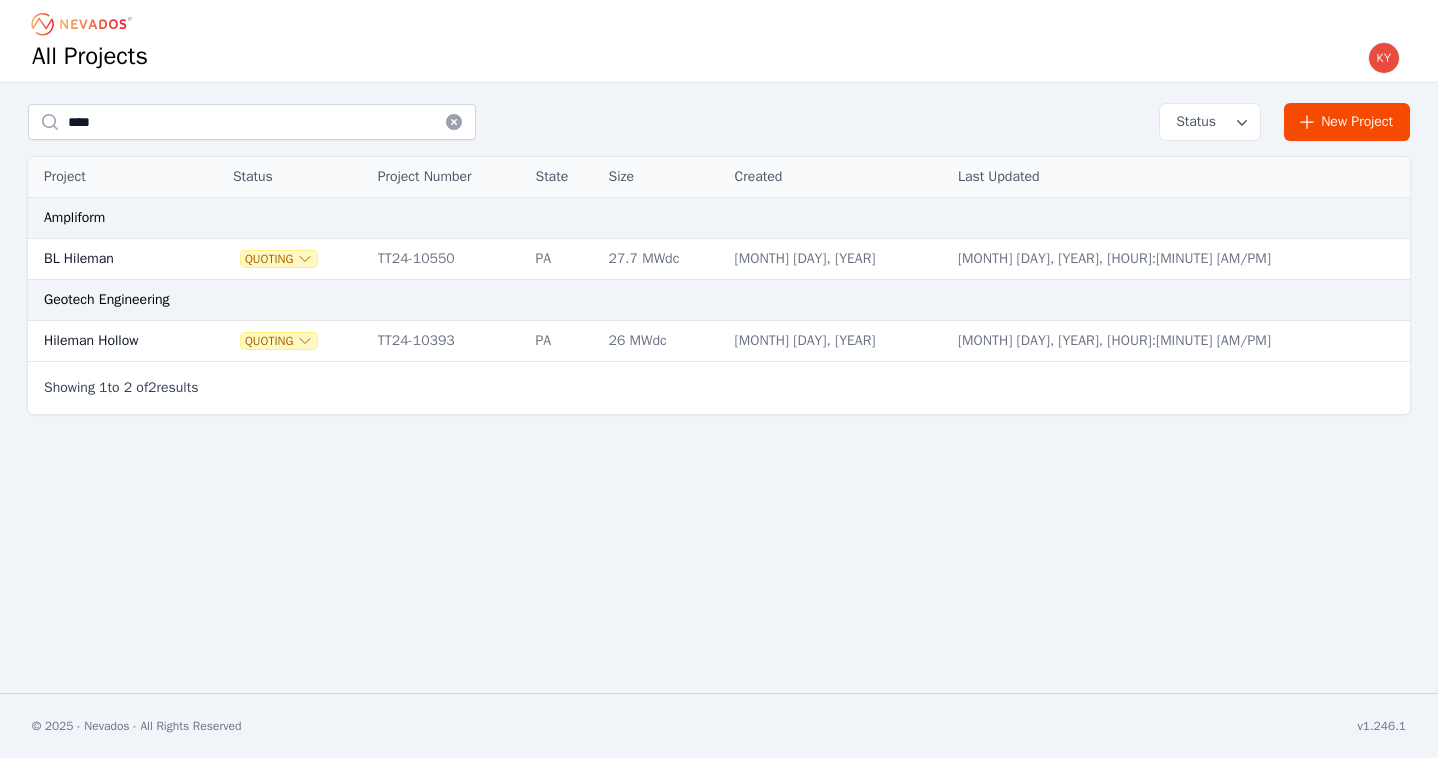 click on "BL Hileman" at bounding box center [111, 259] 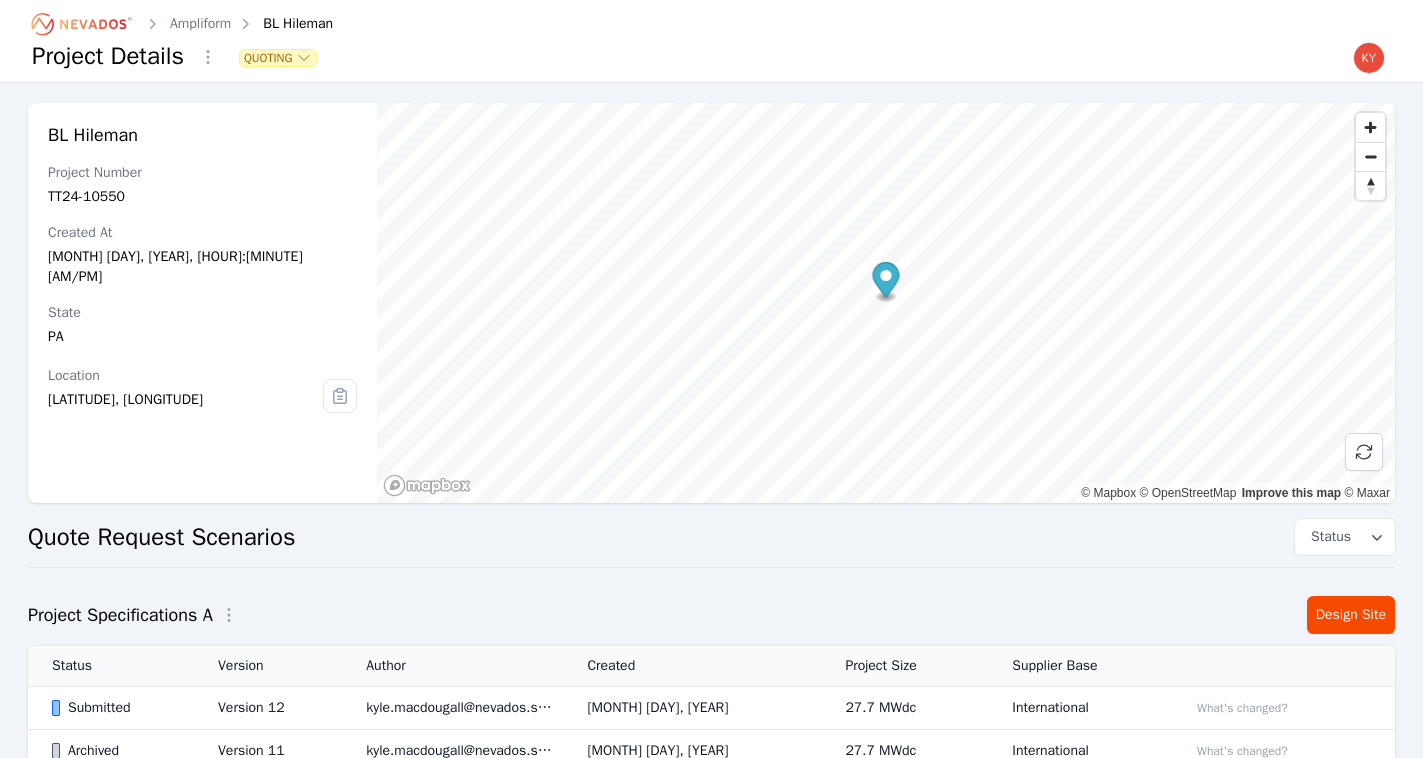 scroll, scrollTop: 197, scrollLeft: 0, axis: vertical 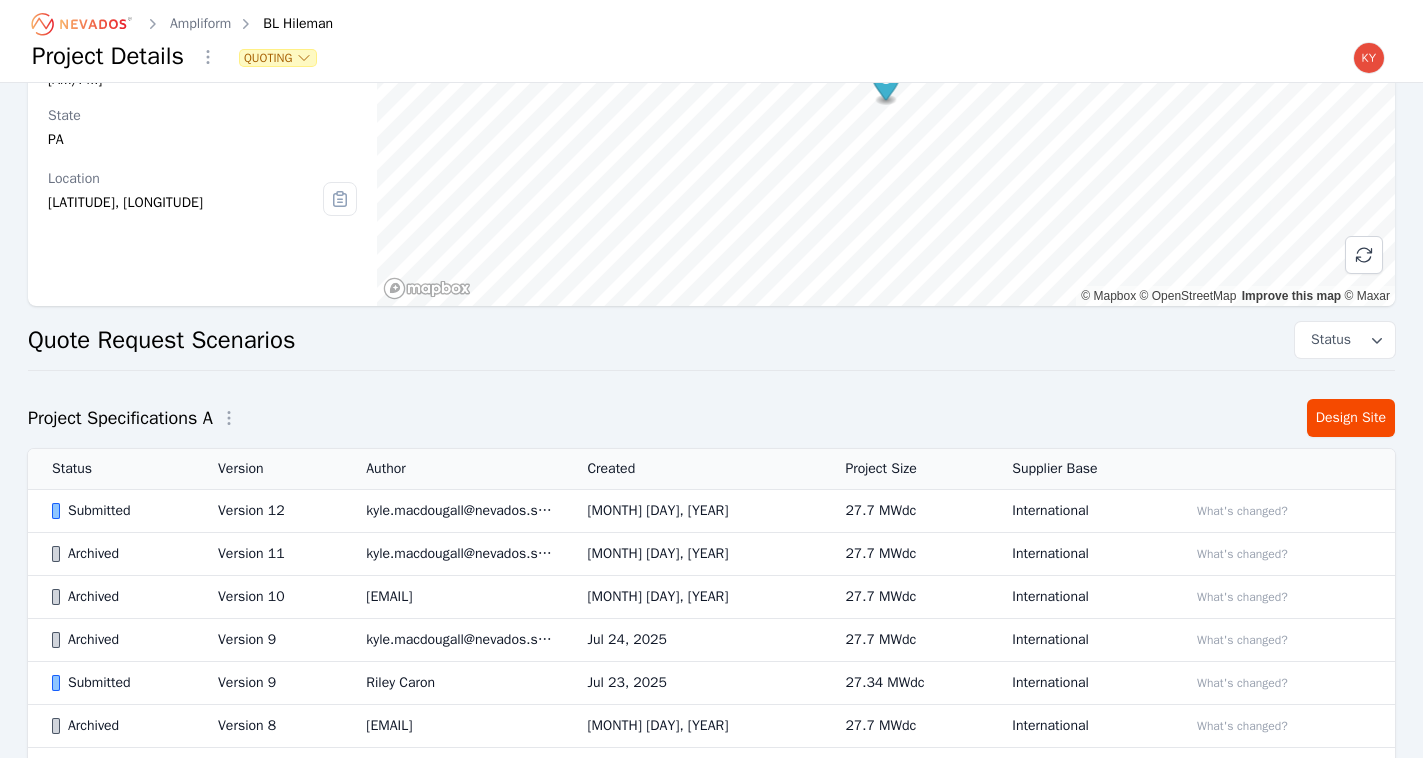 click on "Version 12" at bounding box center [268, 511] 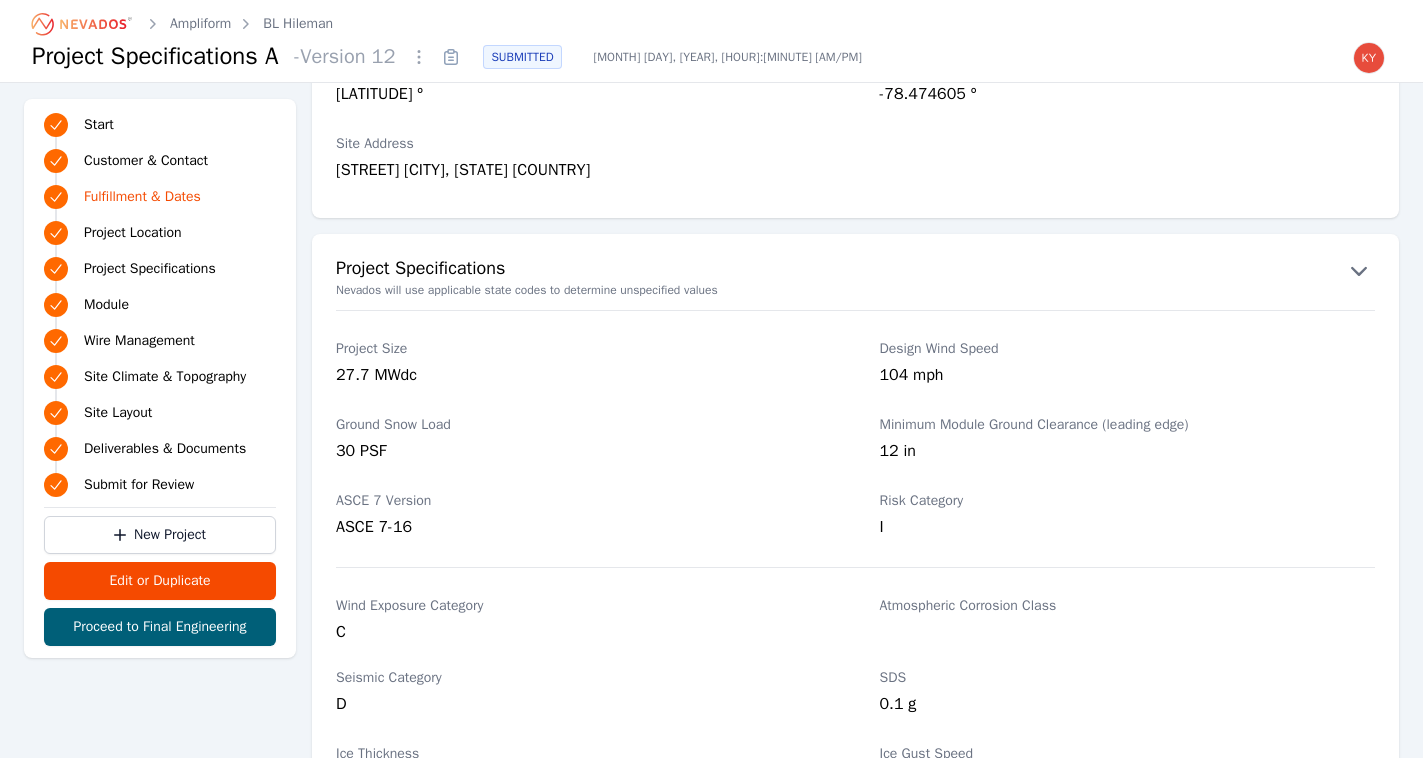scroll, scrollTop: 889, scrollLeft: 0, axis: vertical 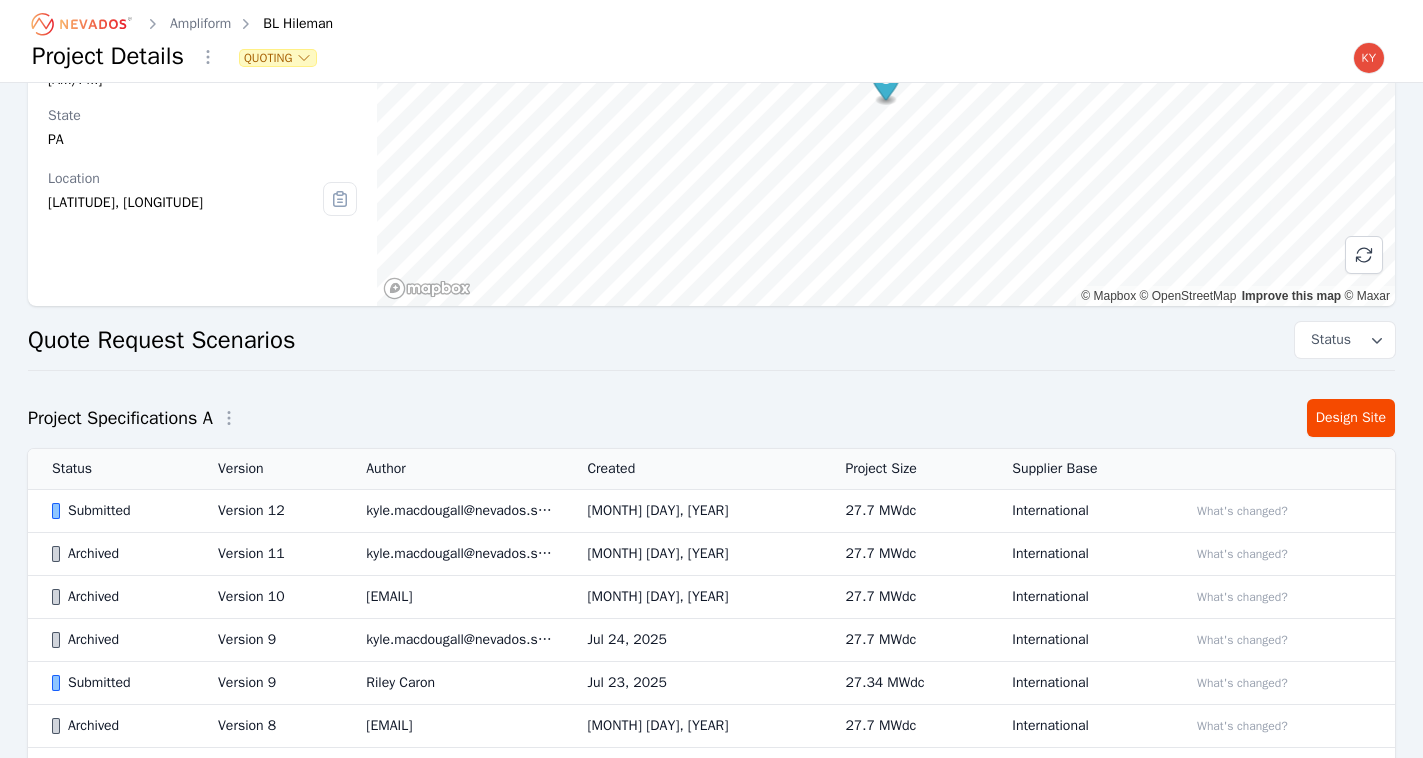 click on "kyle.macdougall@nevados.solar" at bounding box center (452, 511) 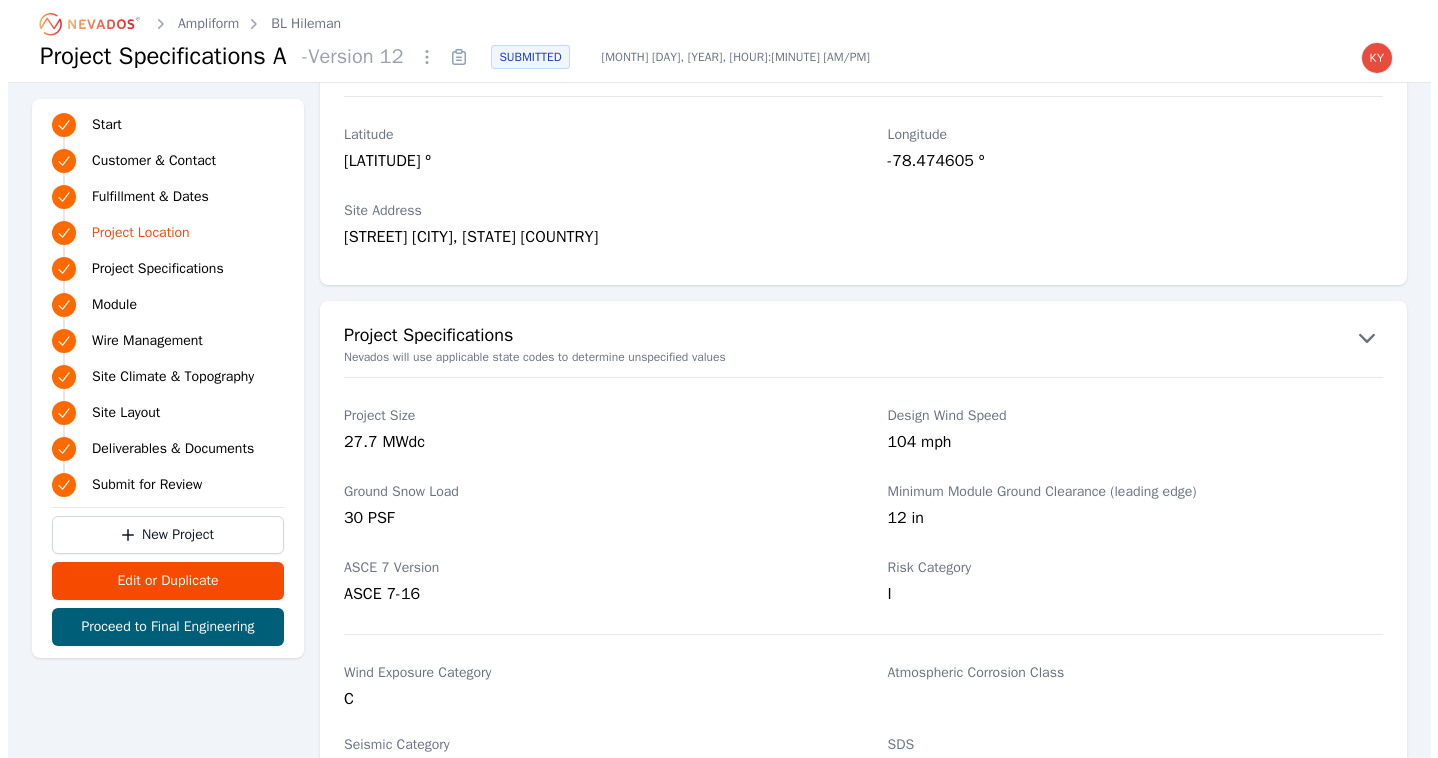 scroll, scrollTop: 1437, scrollLeft: 0, axis: vertical 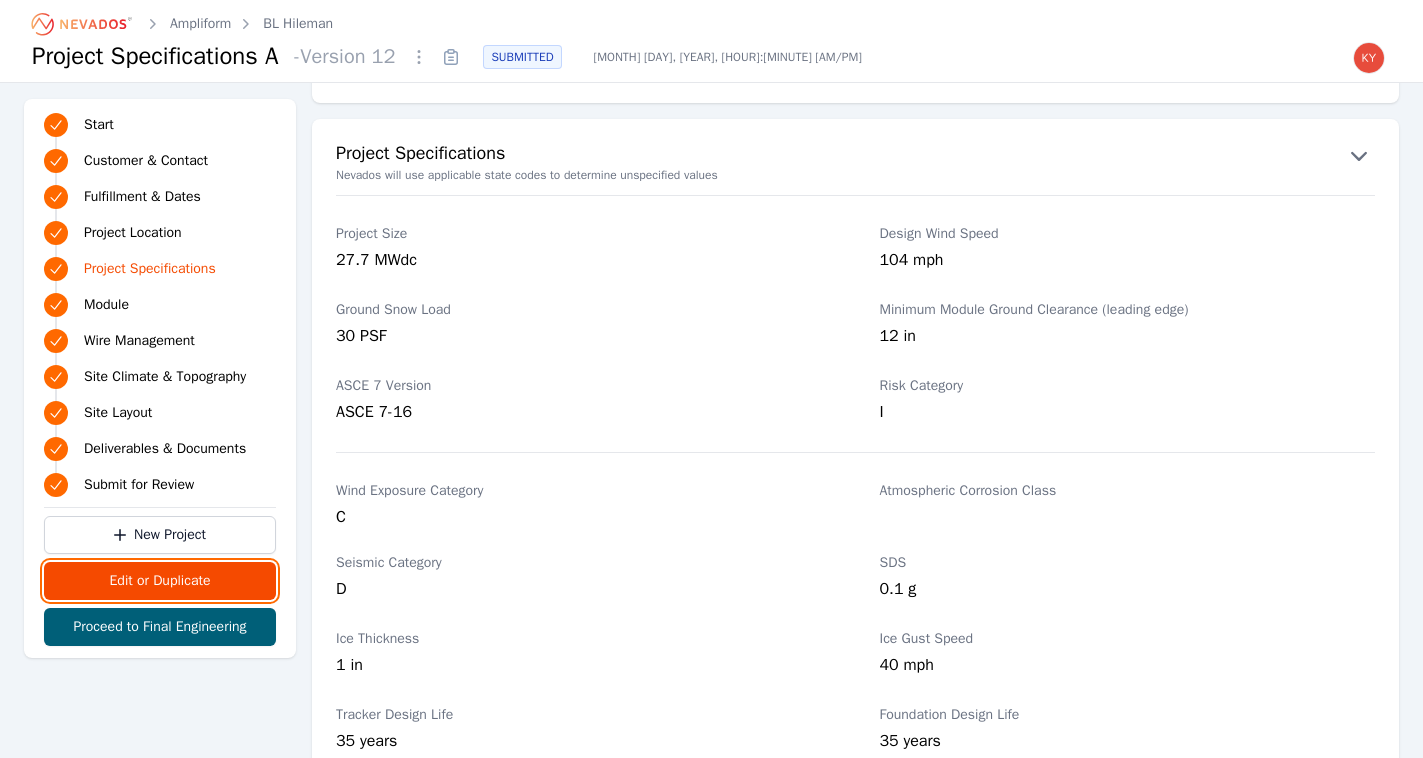 click on "Edit or Duplicate" at bounding box center [160, 581] 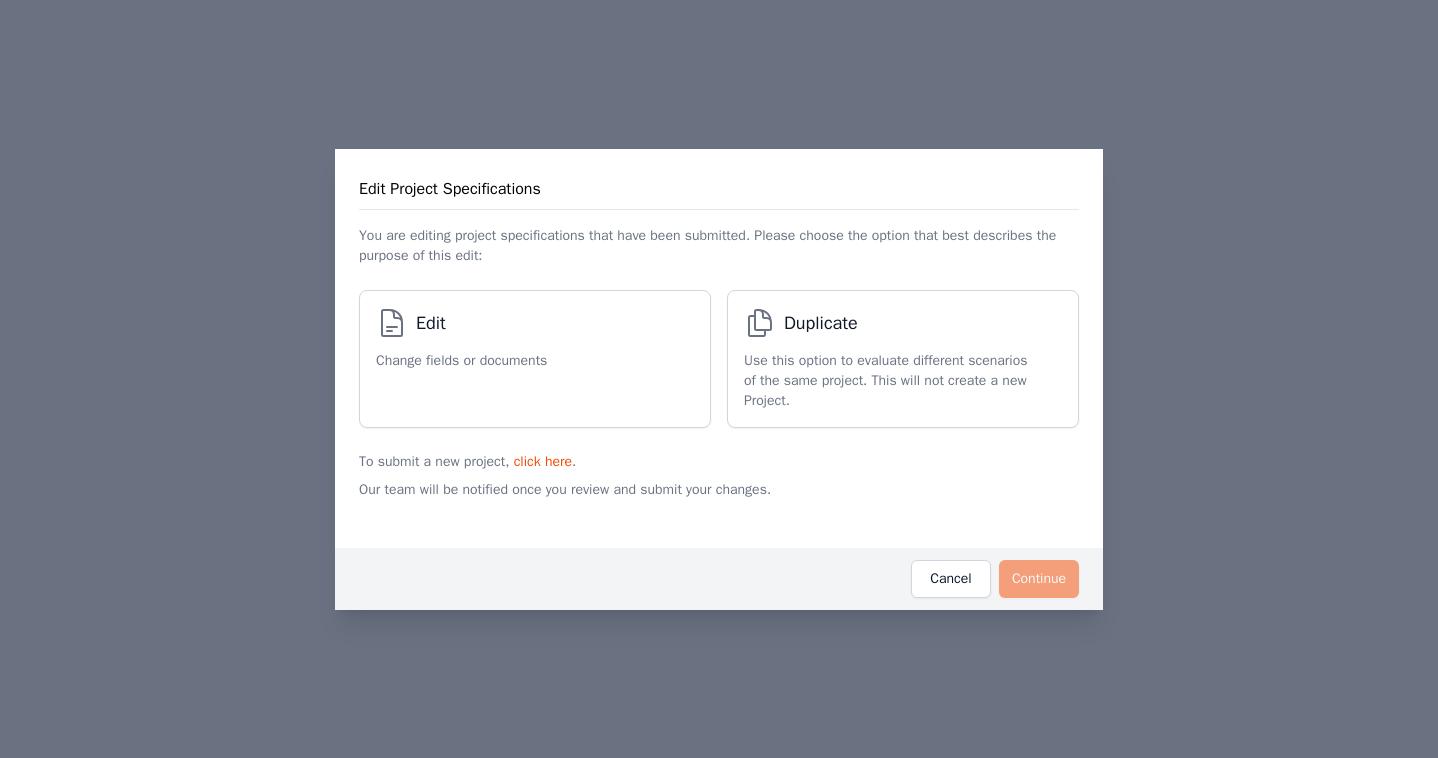 click on "Edit Change fields or documents" at bounding box center [525, 359] 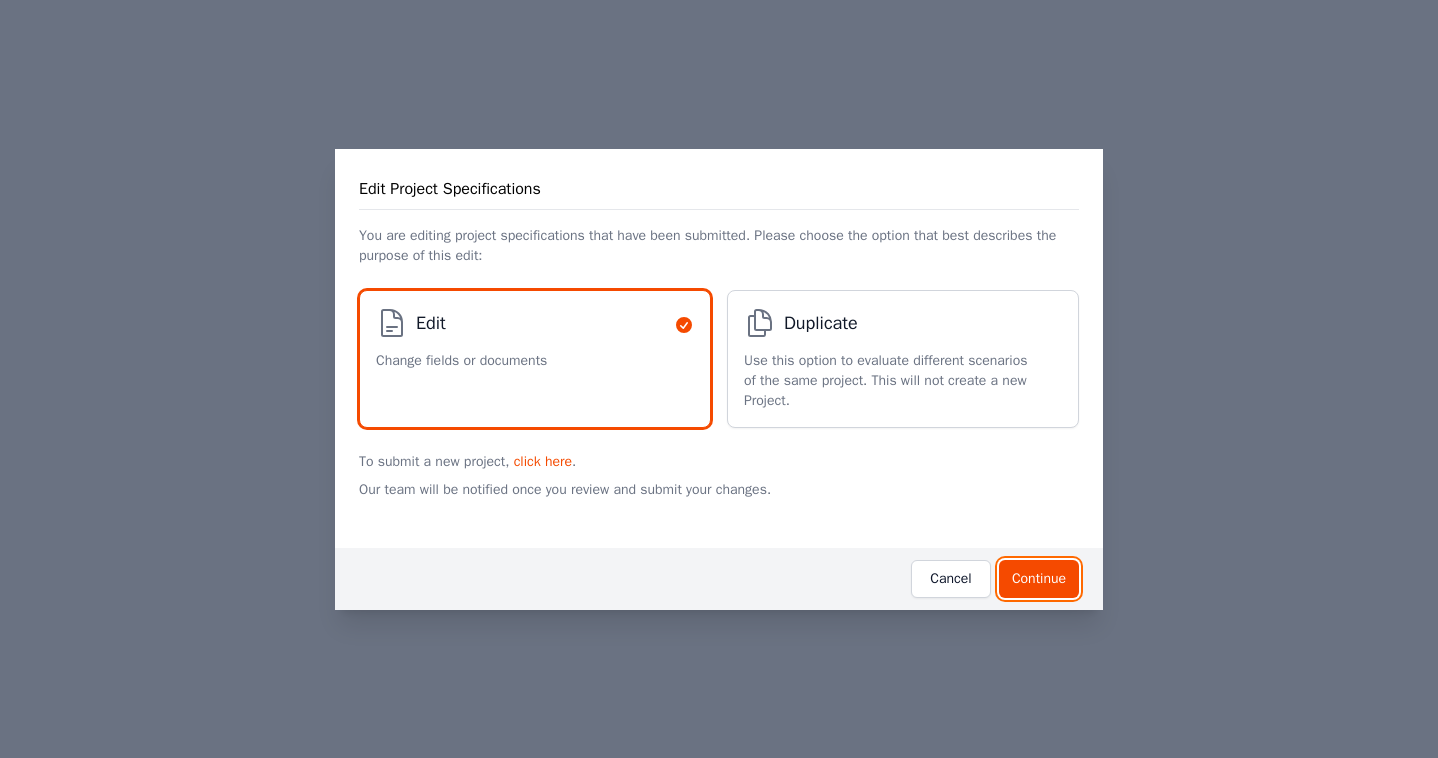 click on "Continue" at bounding box center [1039, 579] 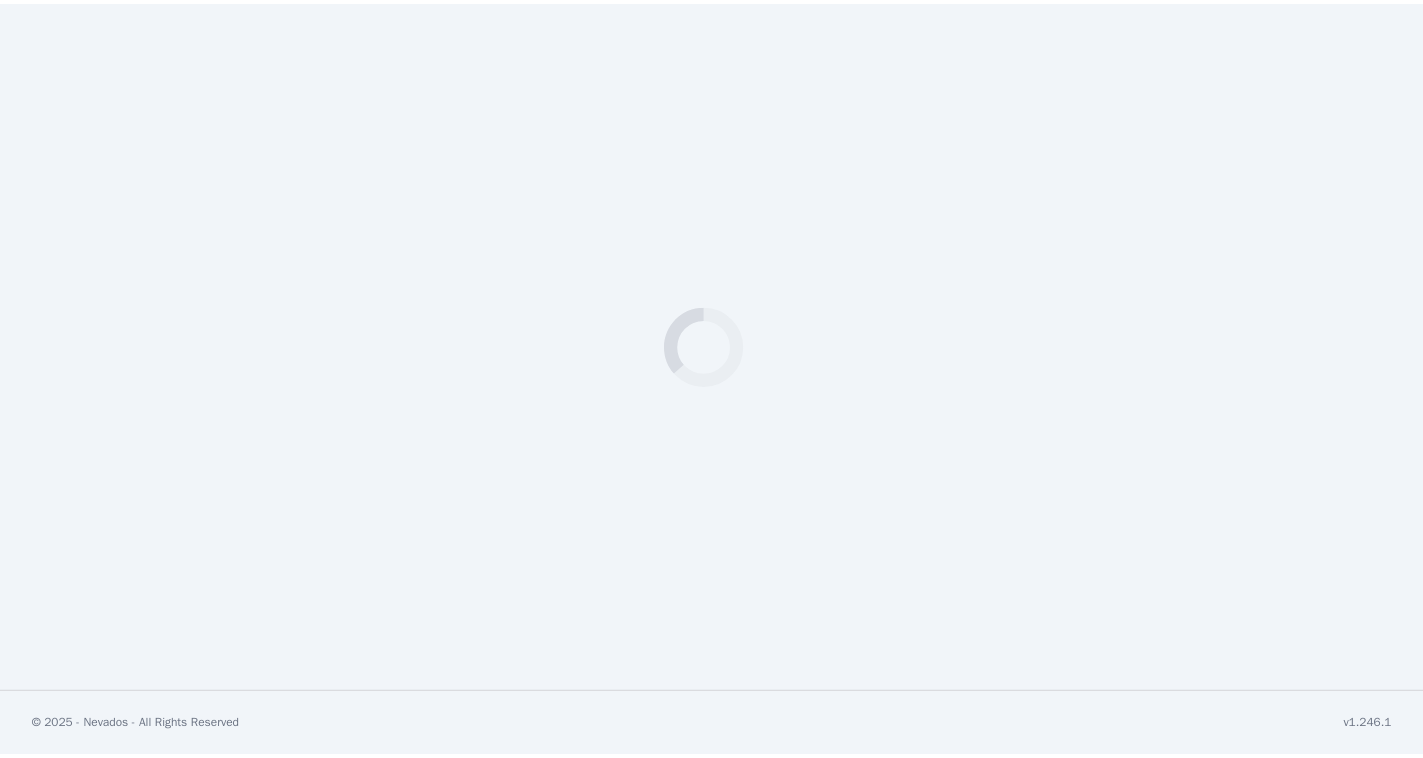 scroll, scrollTop: 0, scrollLeft: 0, axis: both 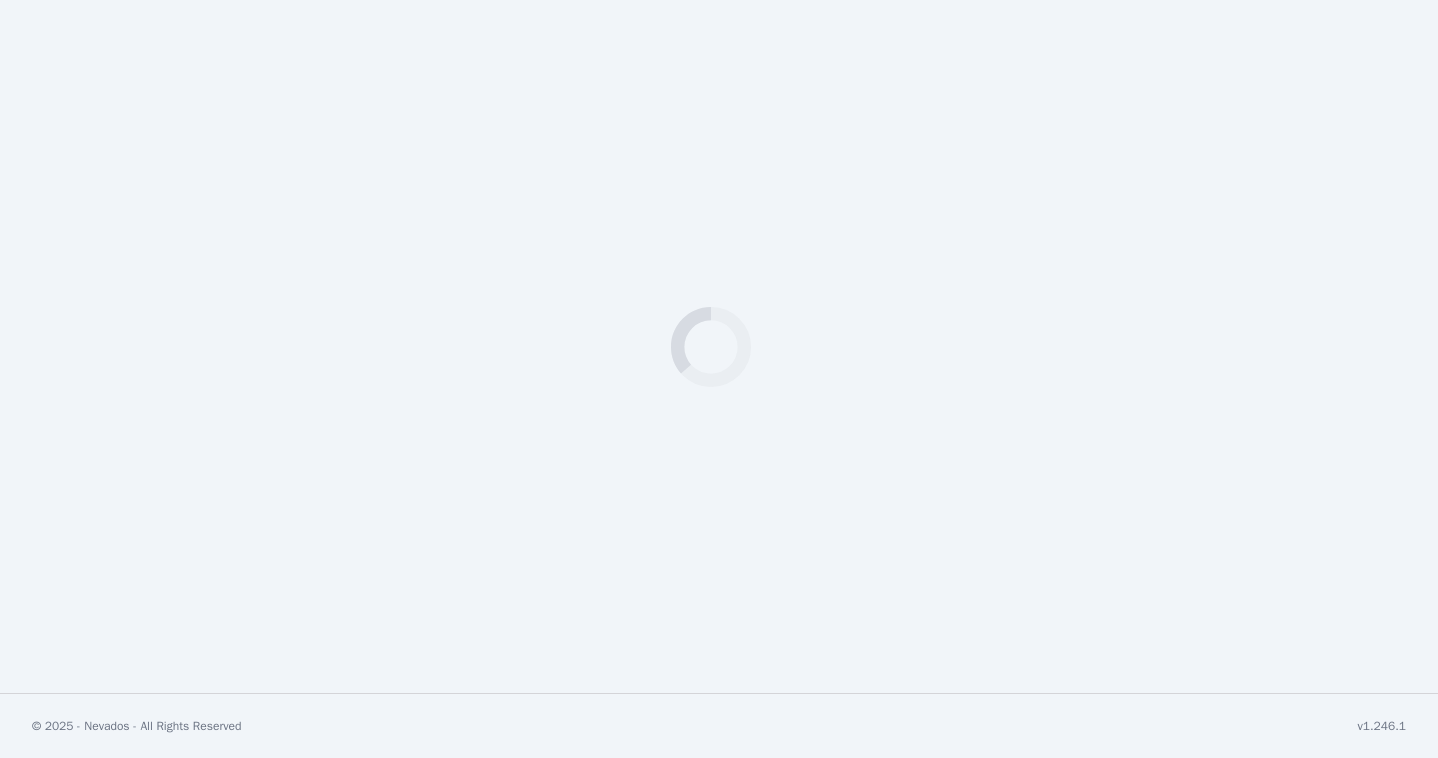 select on "*********" 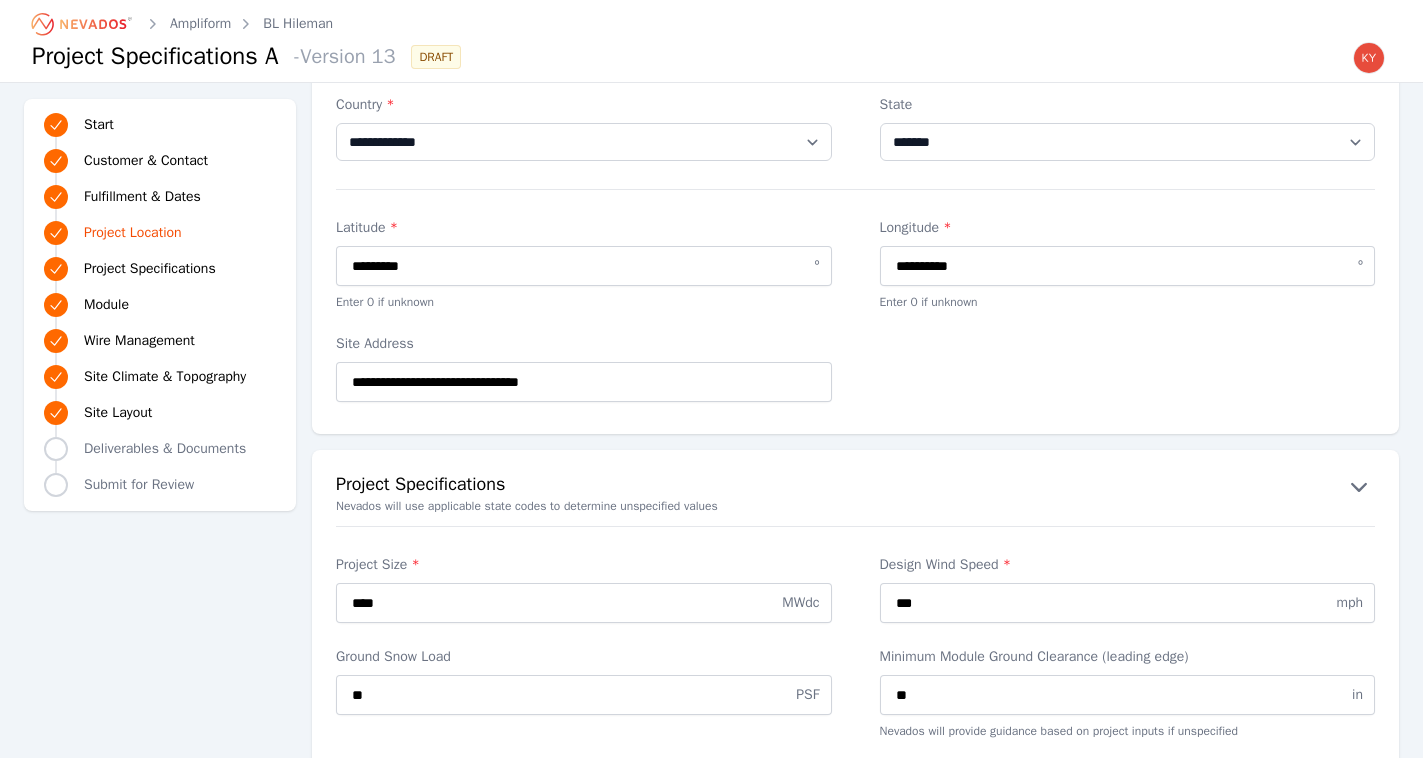 scroll, scrollTop: 1581, scrollLeft: 0, axis: vertical 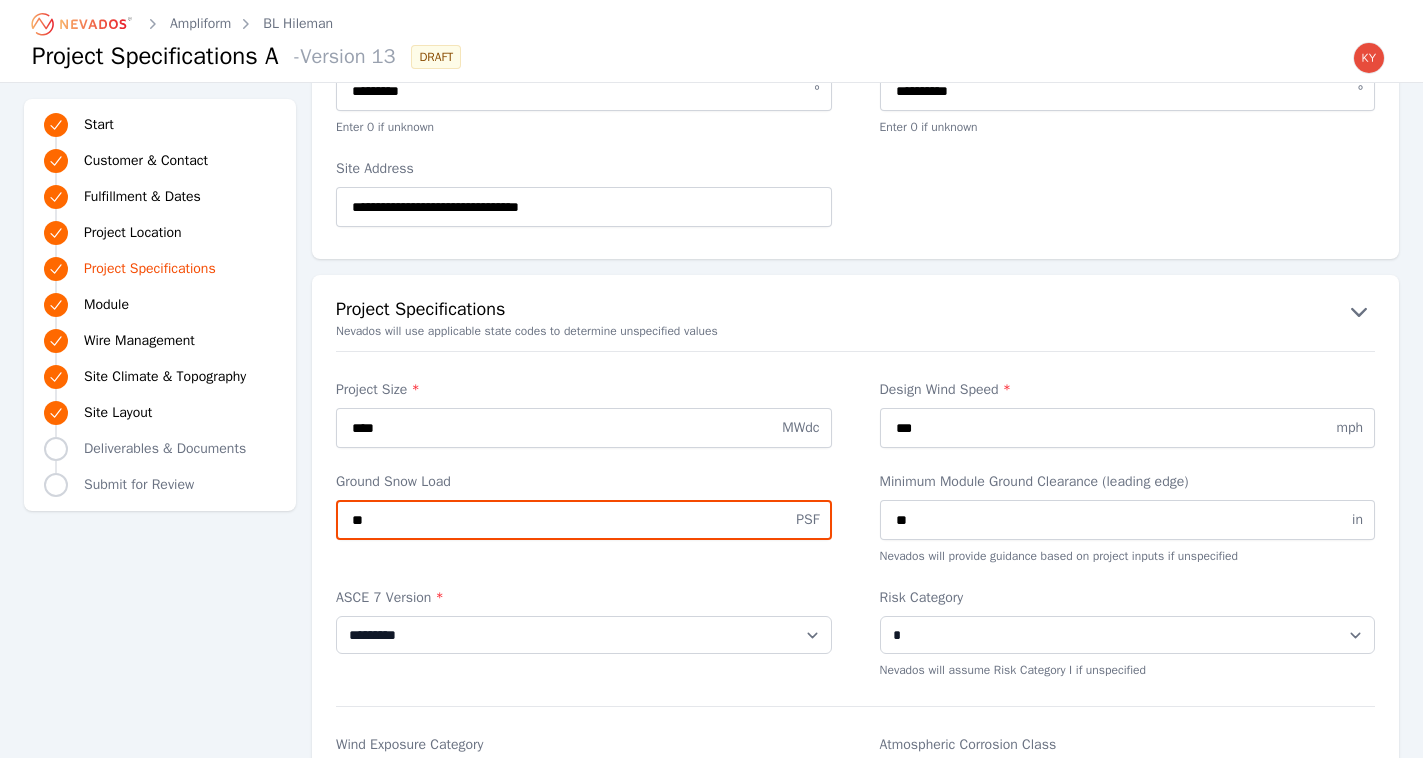 click on "**" at bounding box center [584, 520] 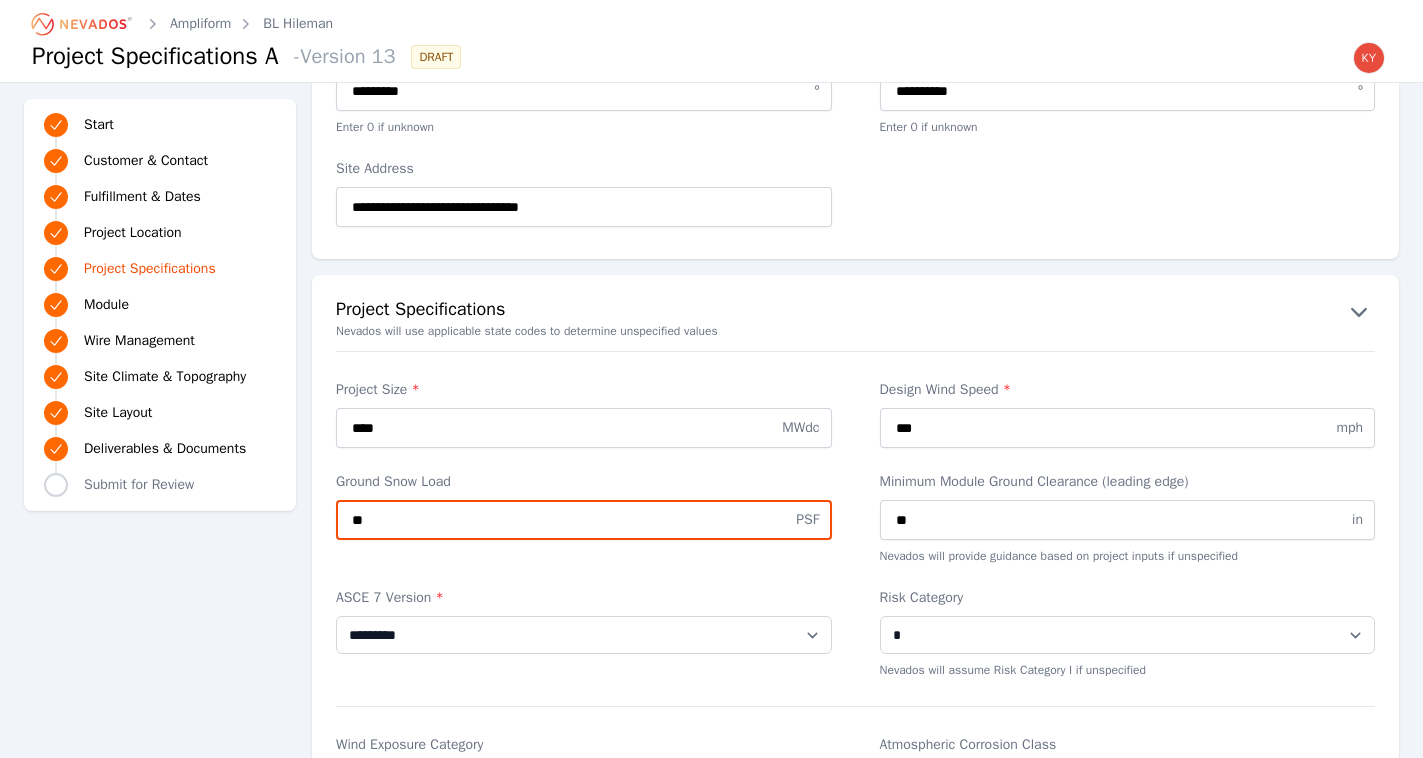 type on "*" 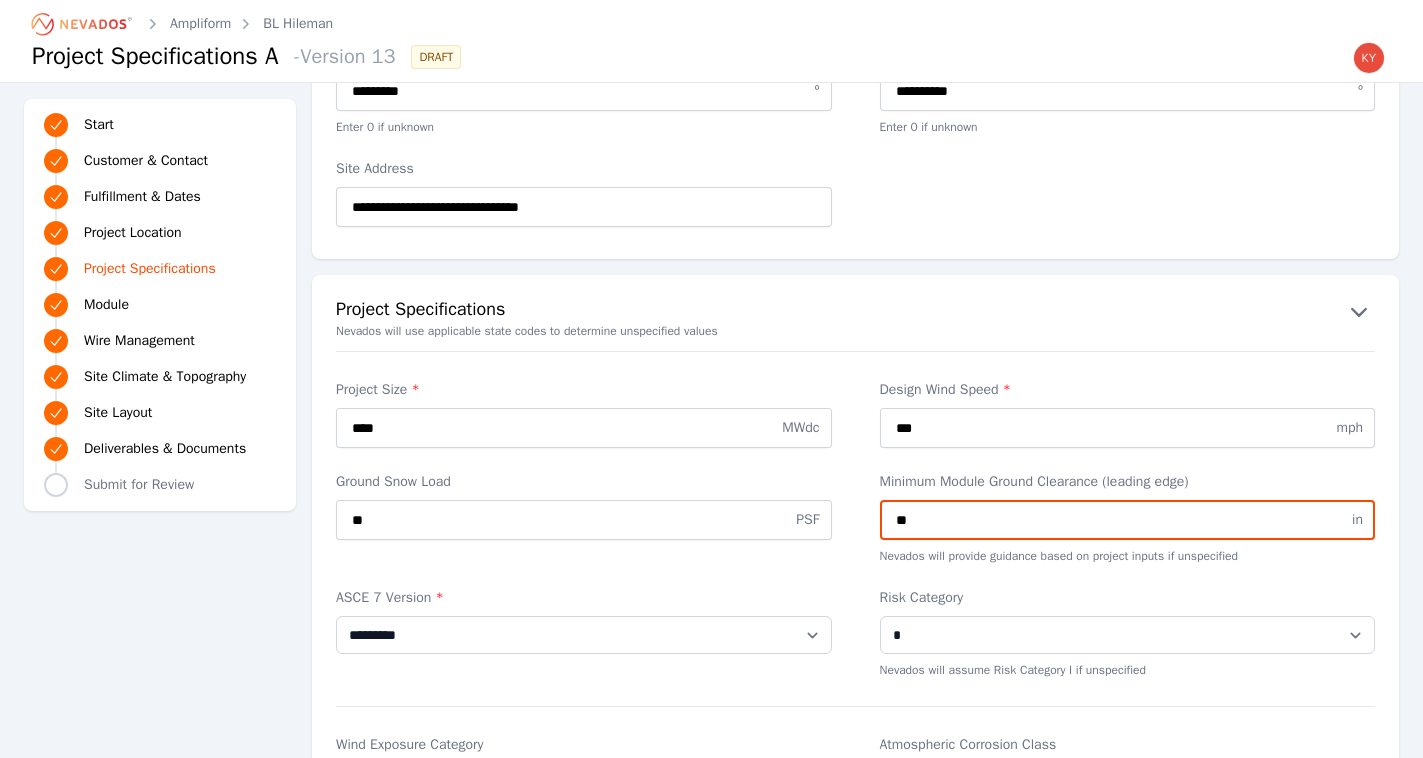 drag, startPoint x: 938, startPoint y: 512, endPoint x: 865, endPoint y: 512, distance: 73 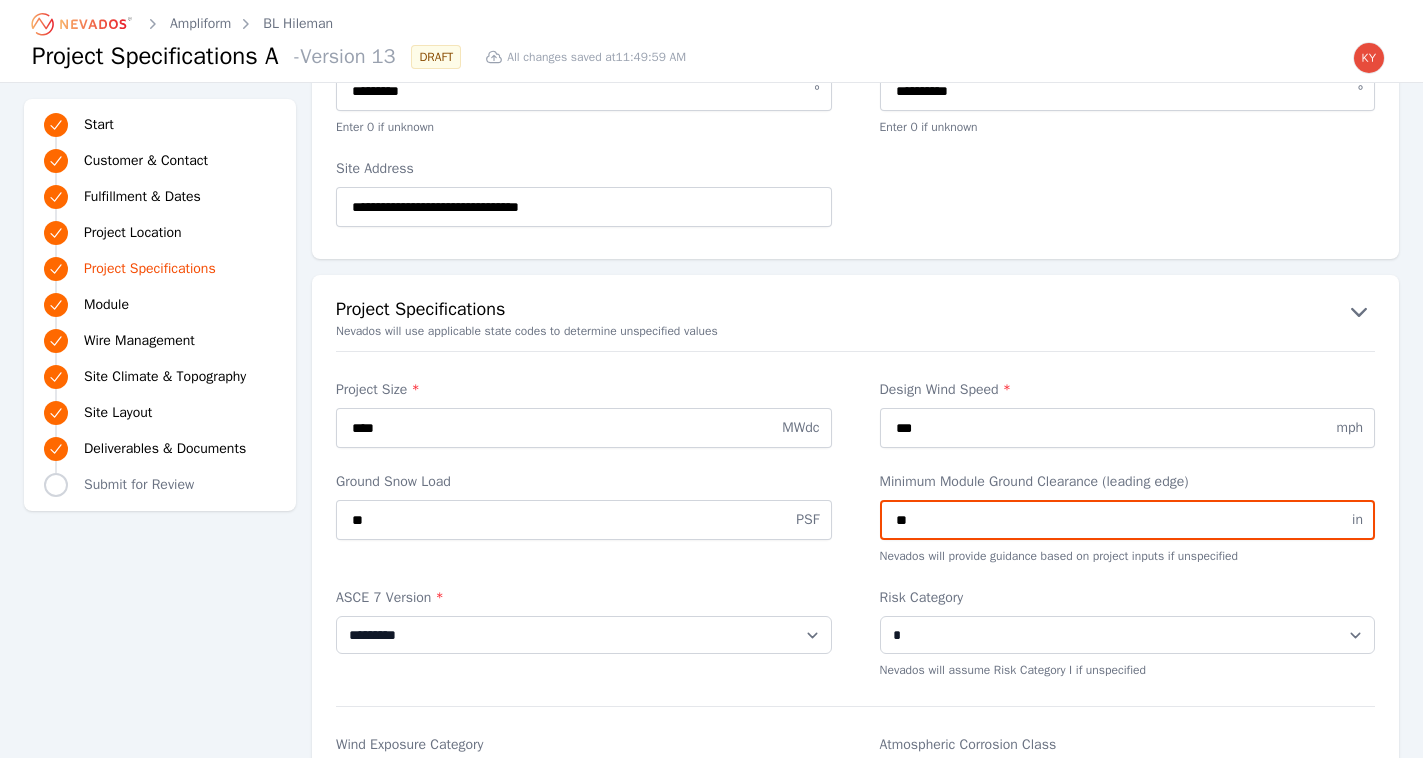 type on "**" 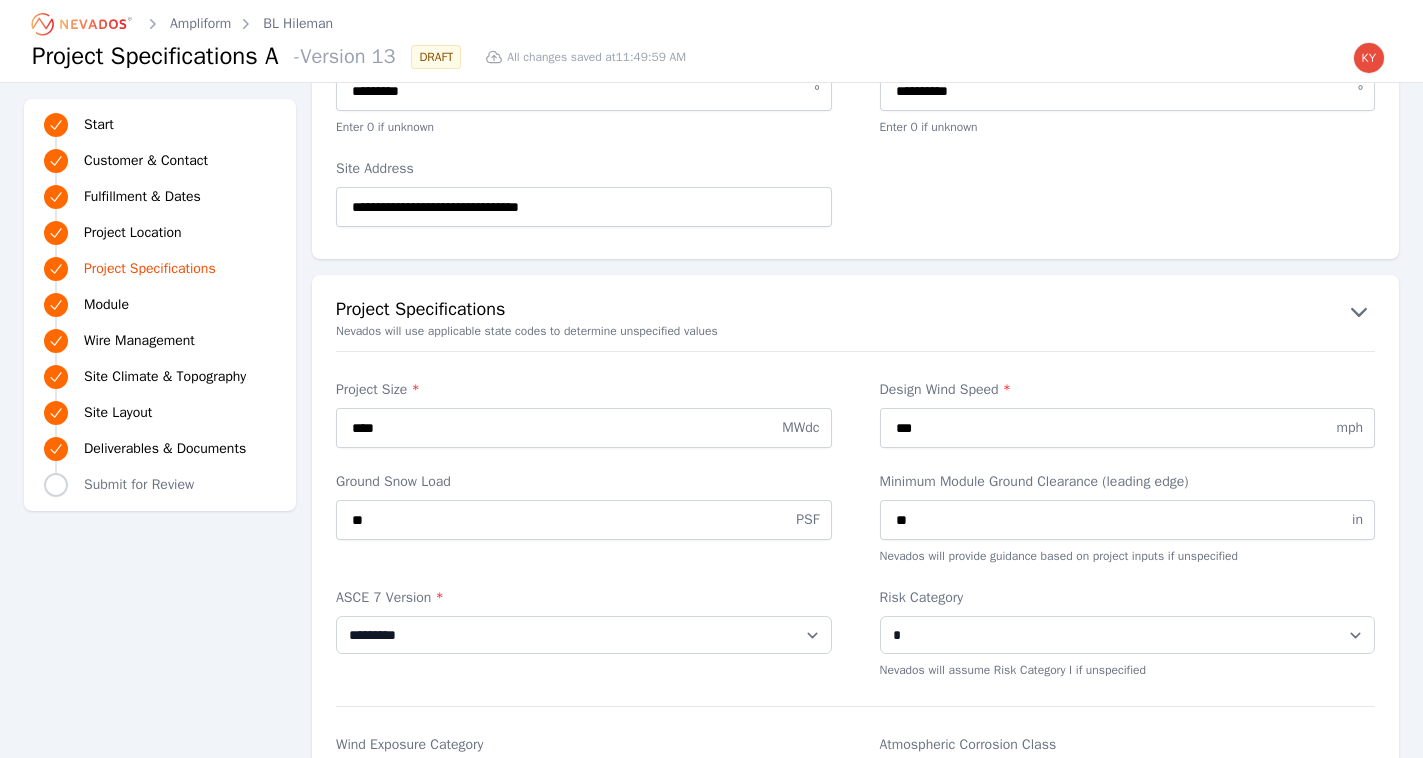 click on "Project Specifications" at bounding box center (855, 311) 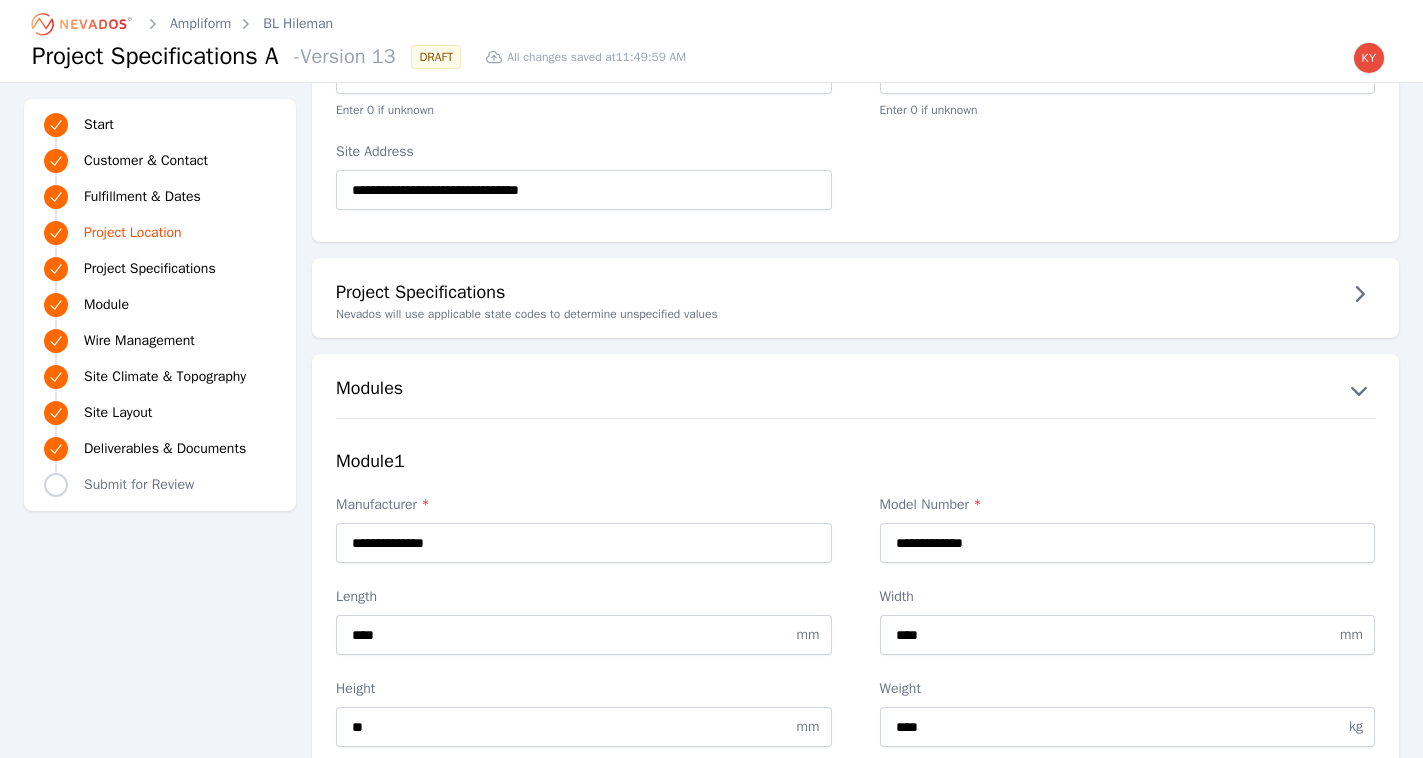 scroll, scrollTop: 1506, scrollLeft: 0, axis: vertical 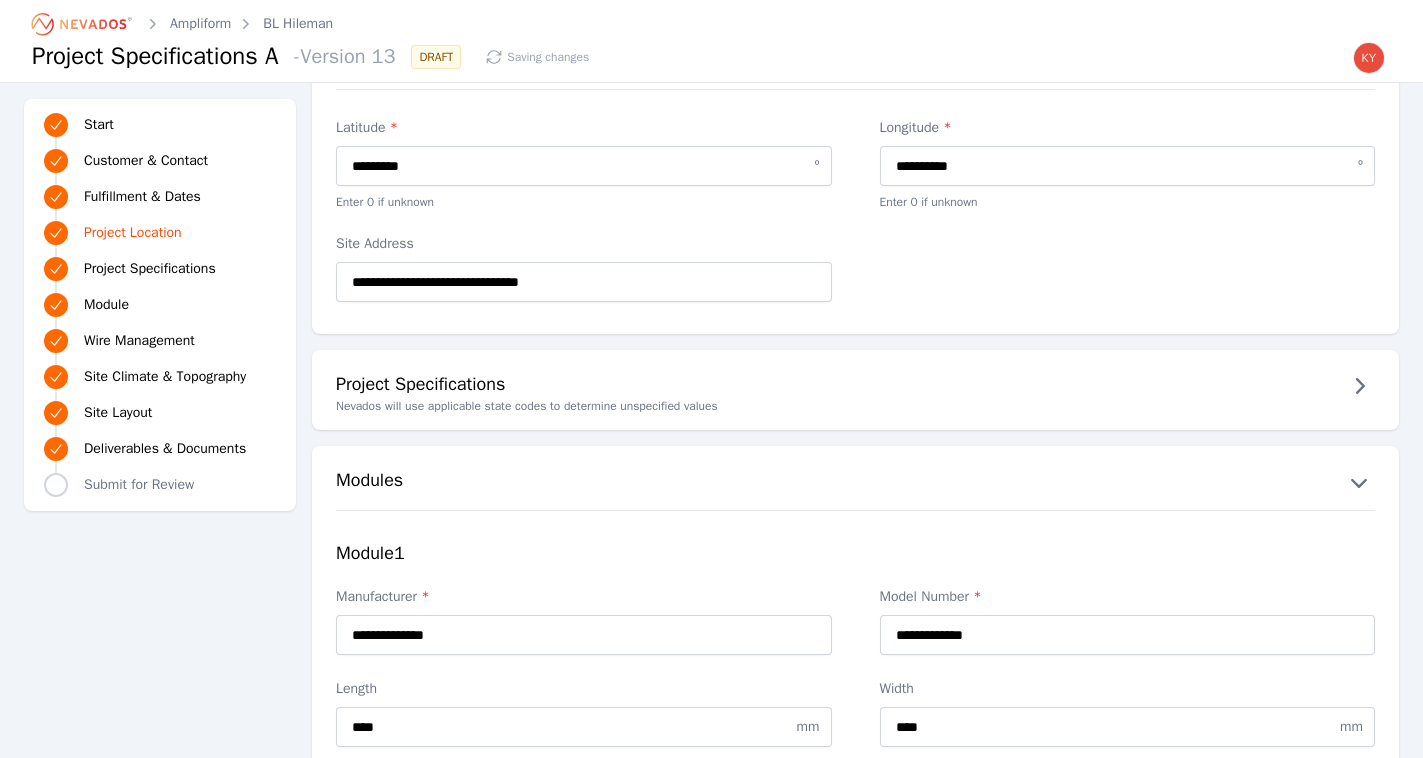 click on "Project Specifications Nevados will use applicable state codes to determine unspecified values" at bounding box center [855, 390] 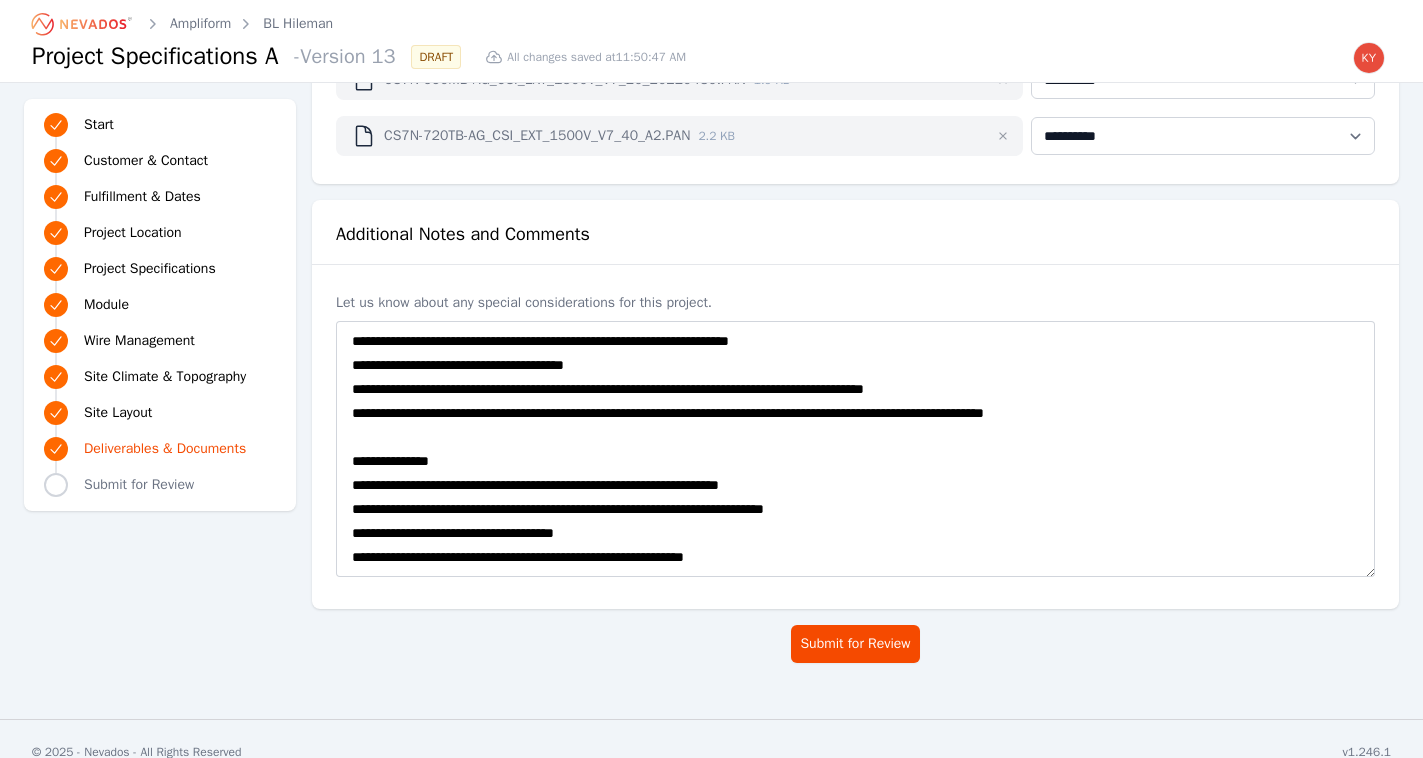 scroll, scrollTop: 6708, scrollLeft: 0, axis: vertical 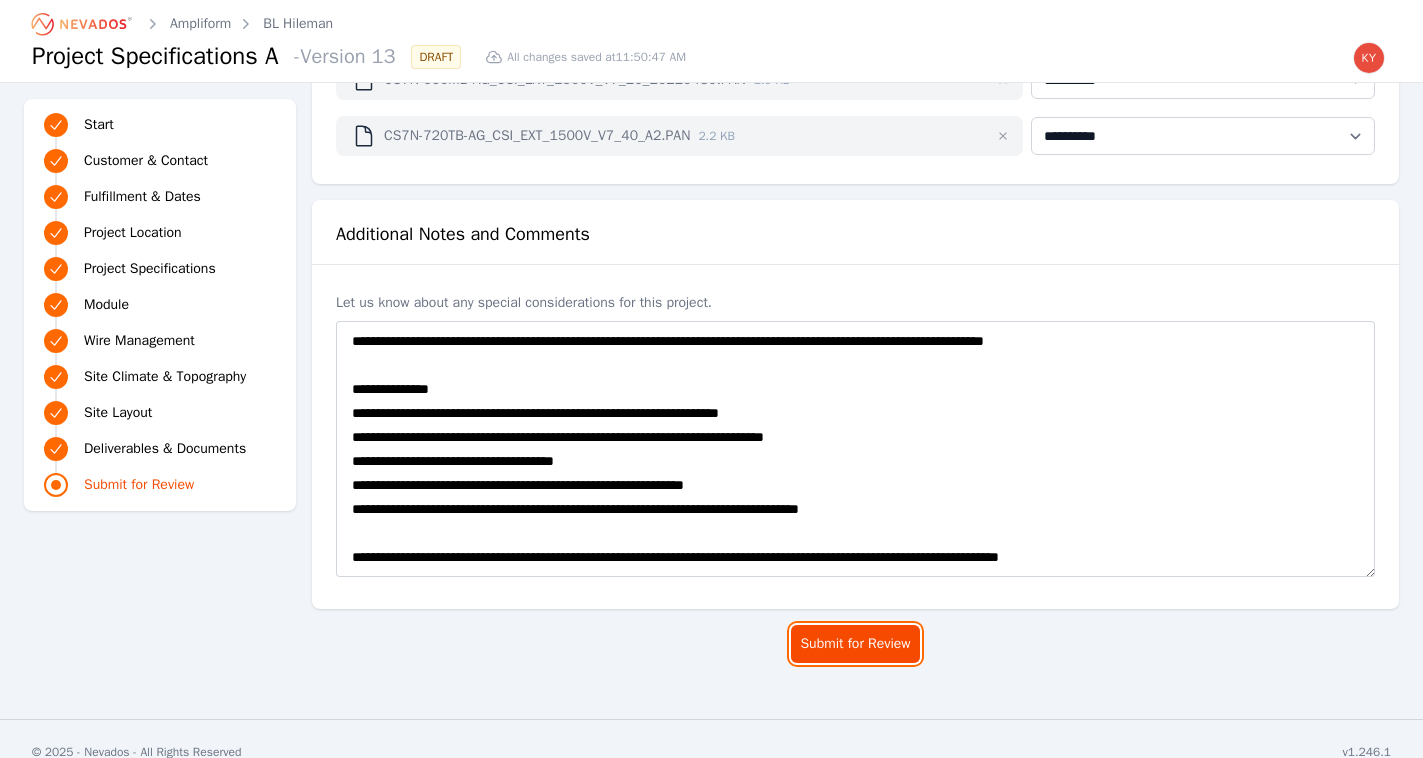 click on "Submit for Review" at bounding box center (855, 644) 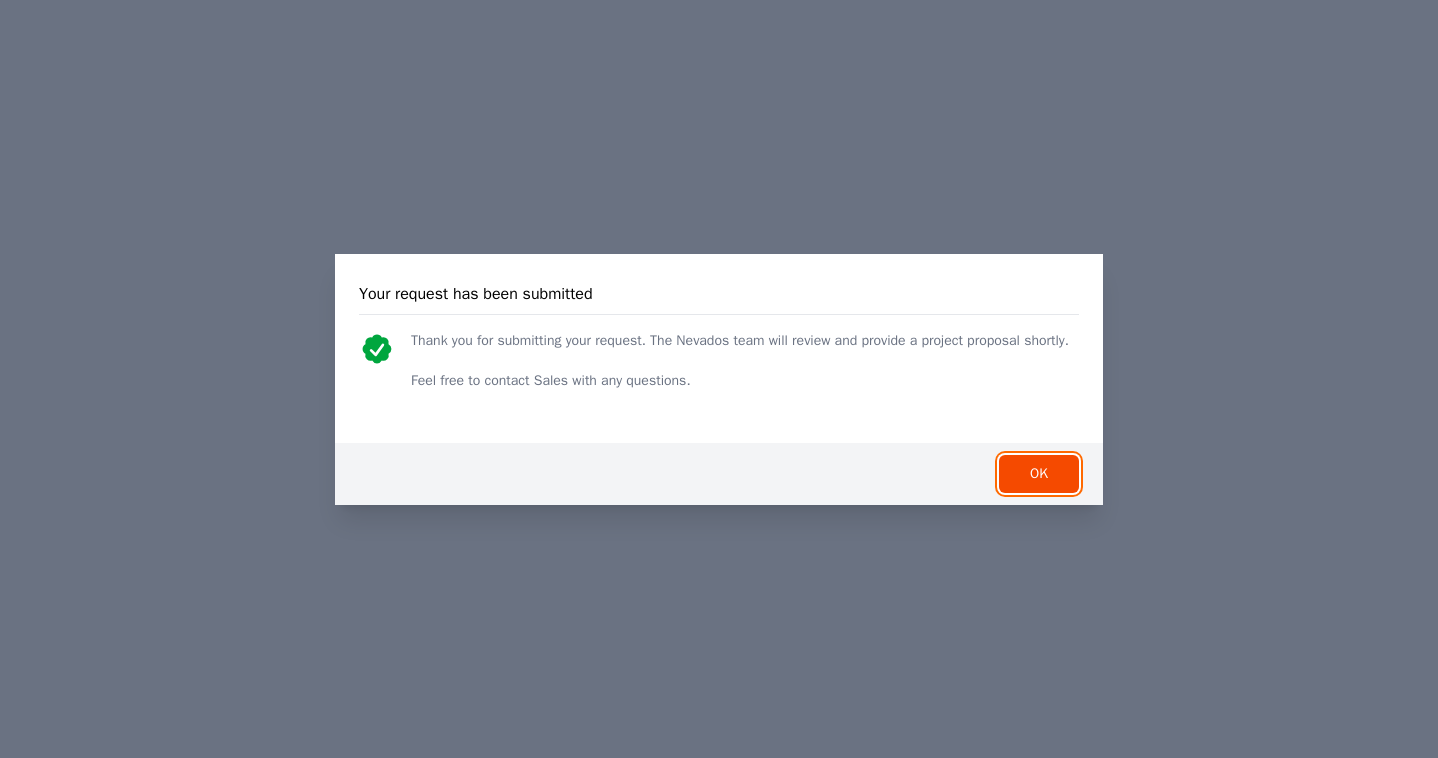 click on "OK" at bounding box center [1039, 474] 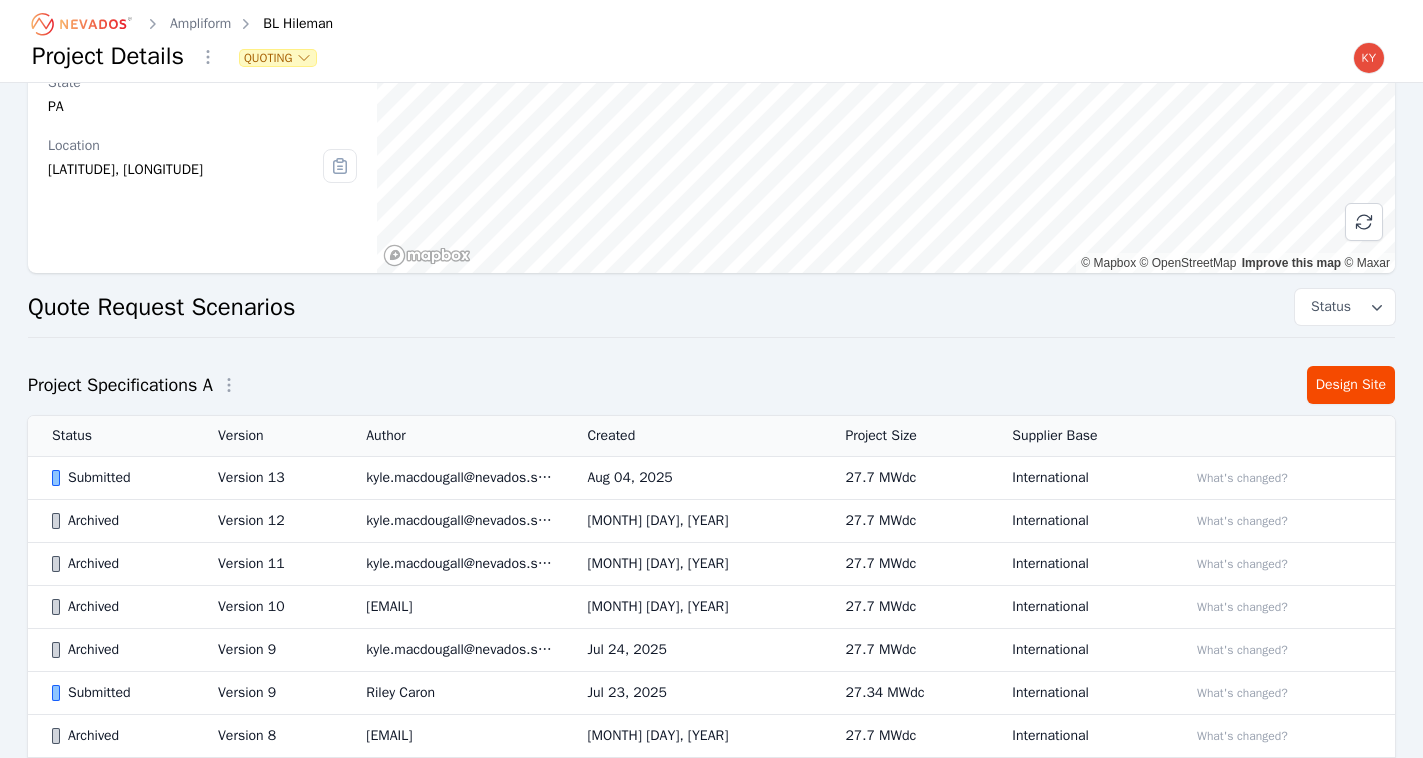 scroll, scrollTop: 335, scrollLeft: 0, axis: vertical 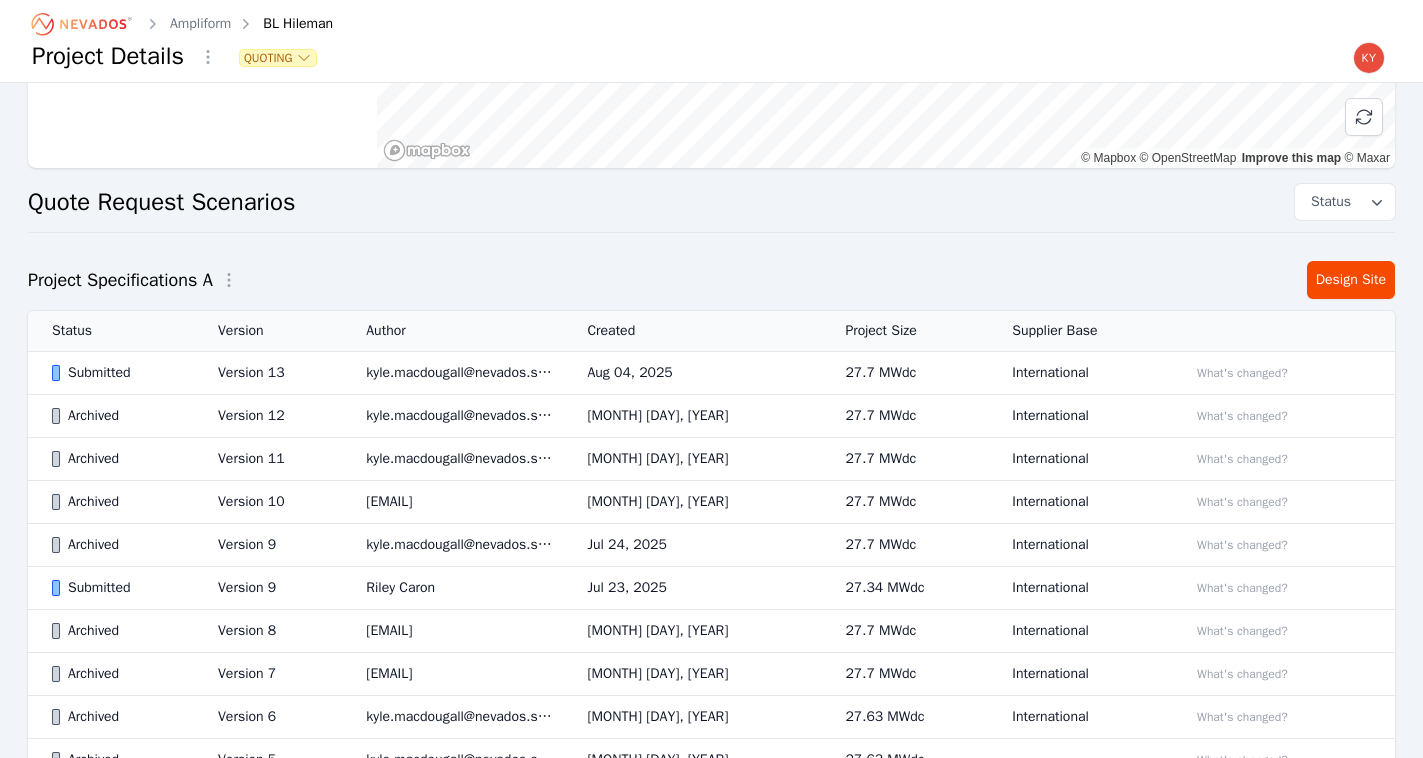 click on "Ampliform" at bounding box center (200, 24) 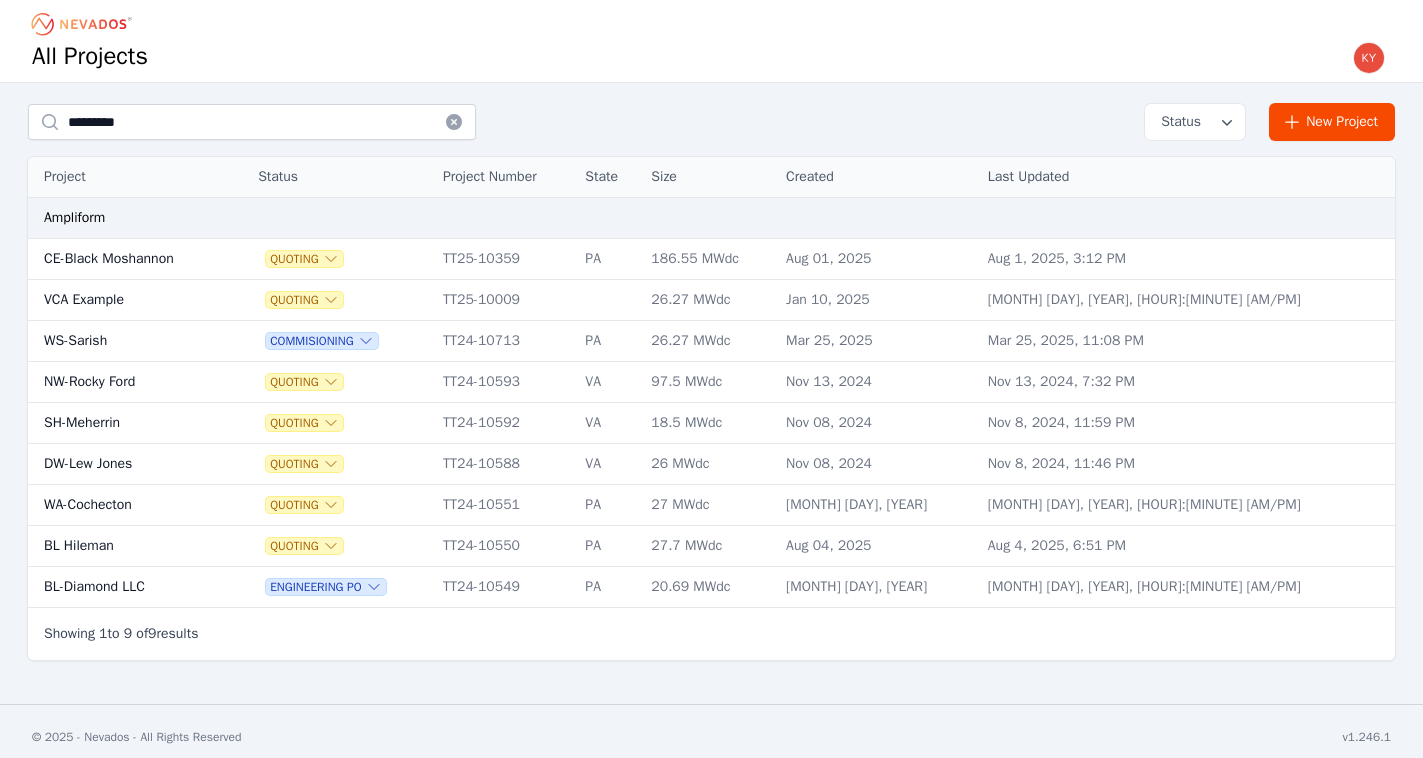 click on "BL-Diamond LLC" at bounding box center [125, 587] 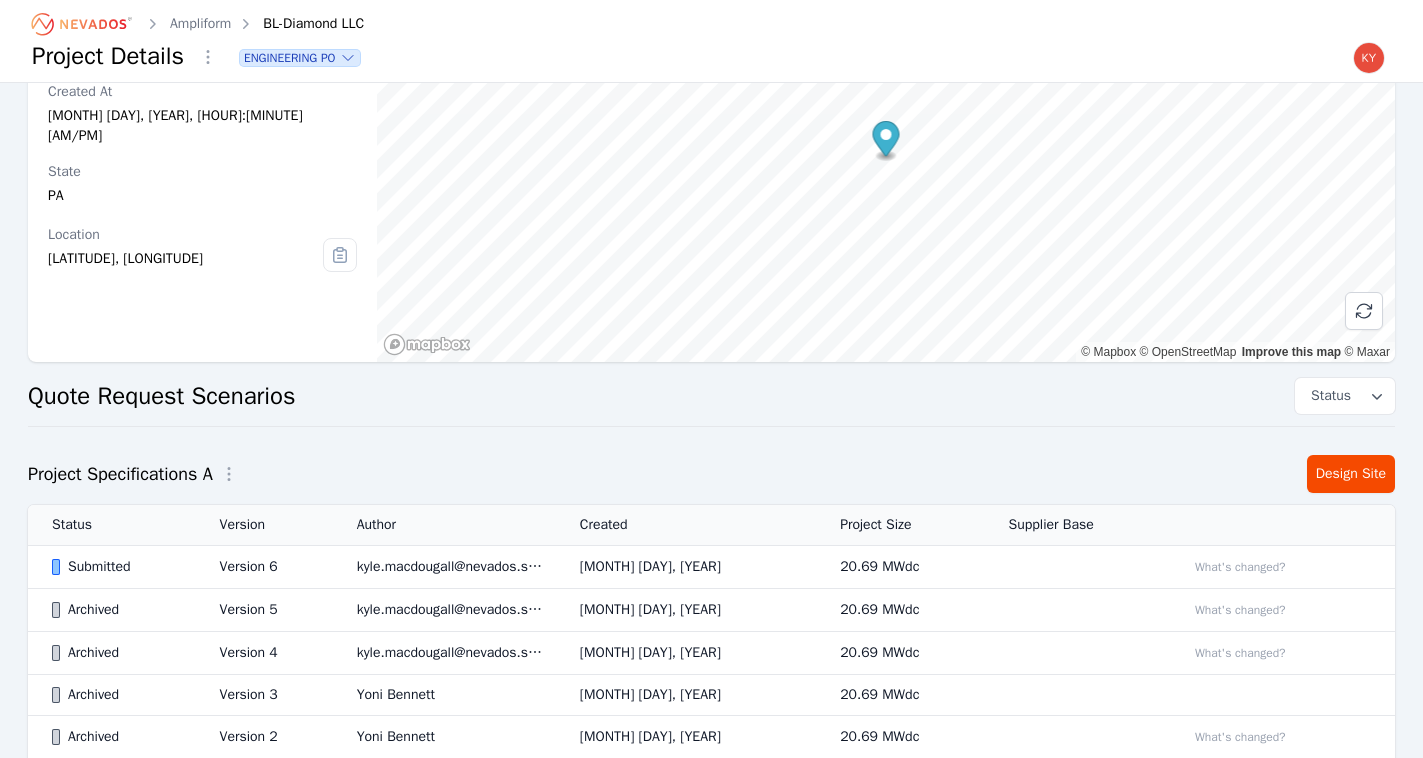 scroll, scrollTop: 224, scrollLeft: 0, axis: vertical 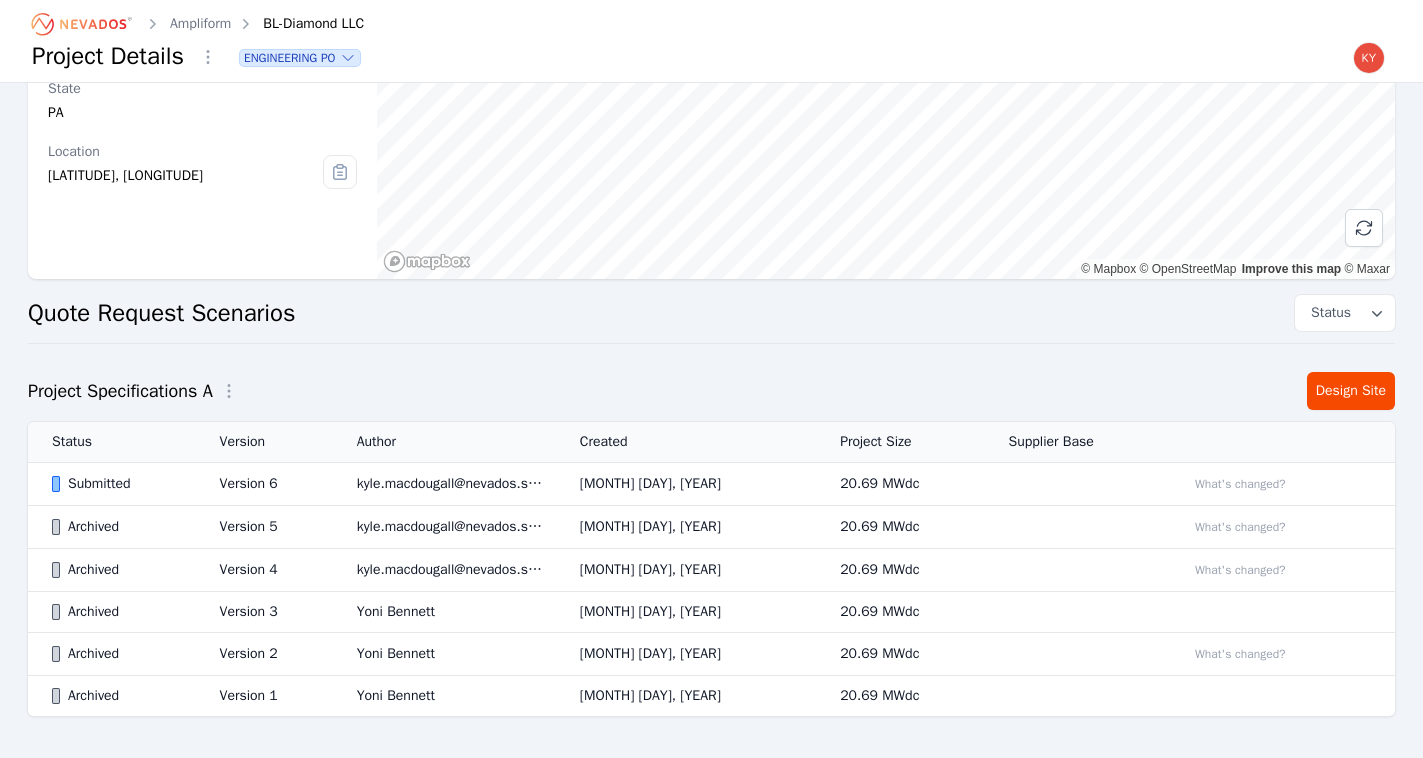 click on "Version 6" at bounding box center [264, 484] 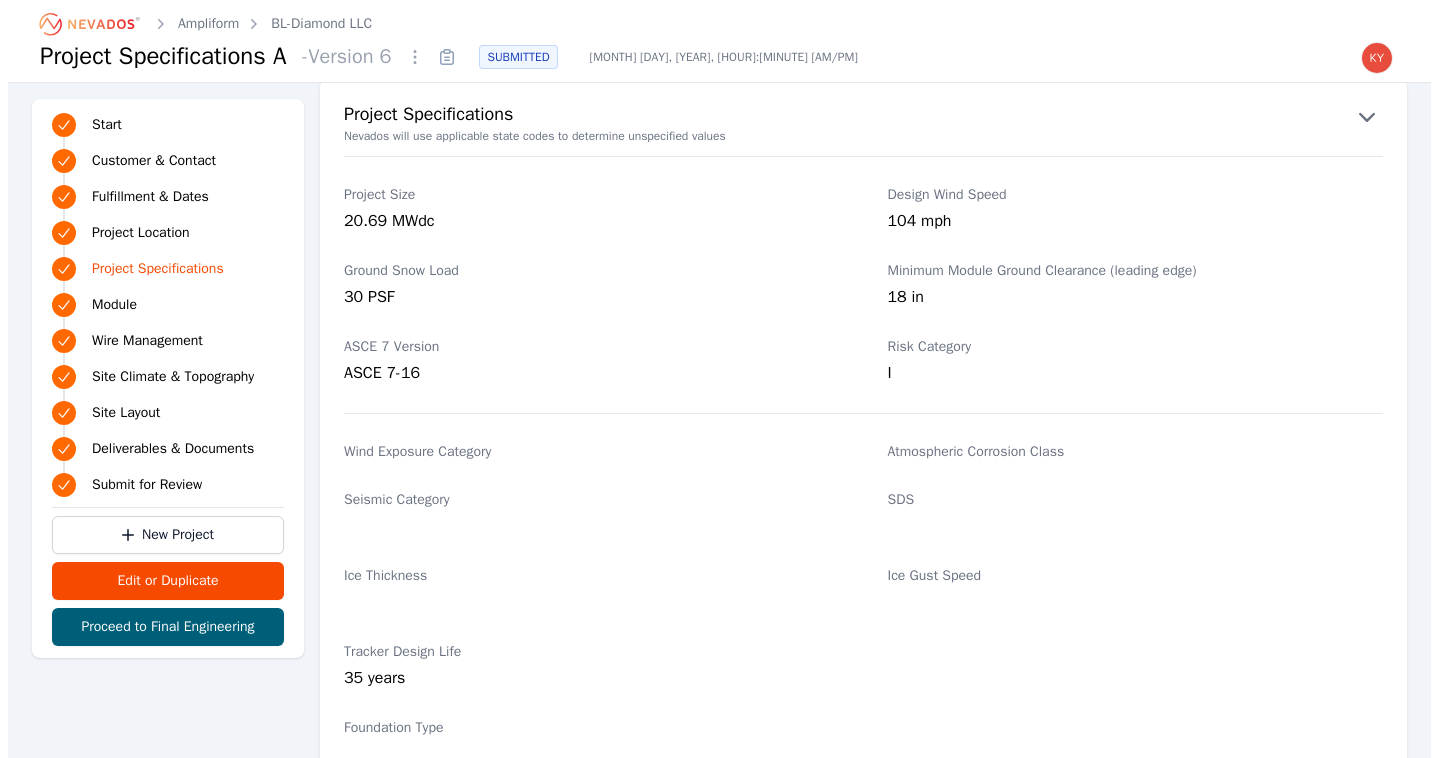 scroll, scrollTop: 1320, scrollLeft: 0, axis: vertical 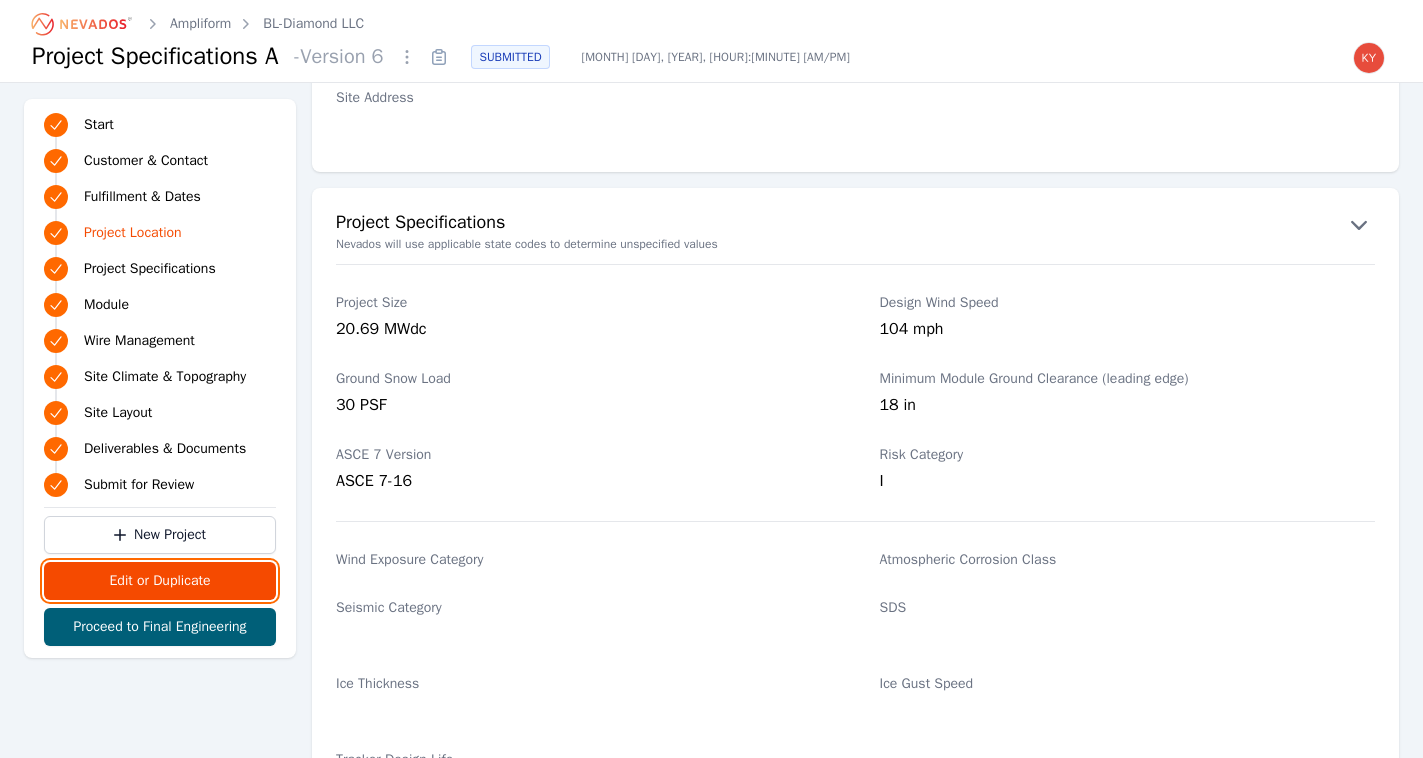 click on "Edit or Duplicate" at bounding box center [160, 581] 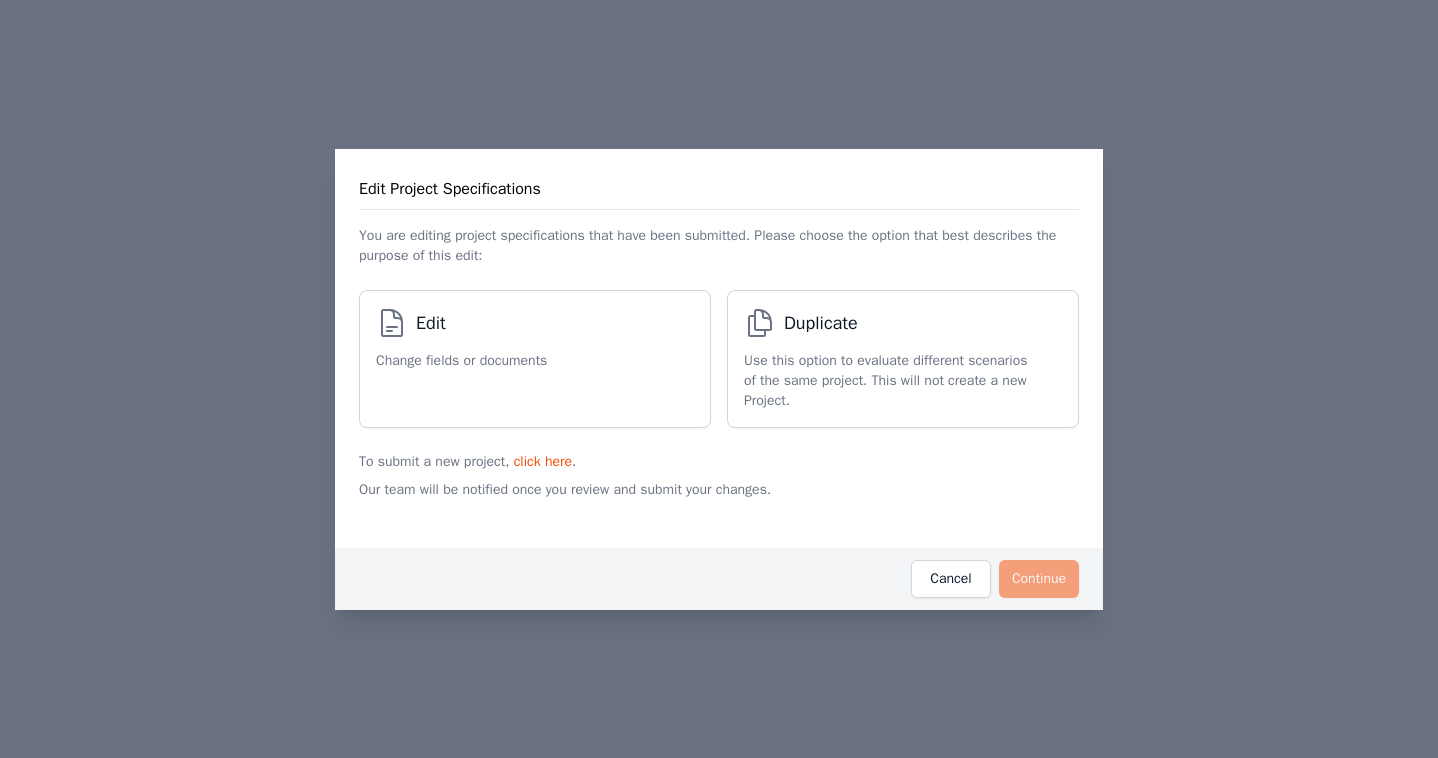 click on "Change fields or documents" at bounding box center (461, 361) 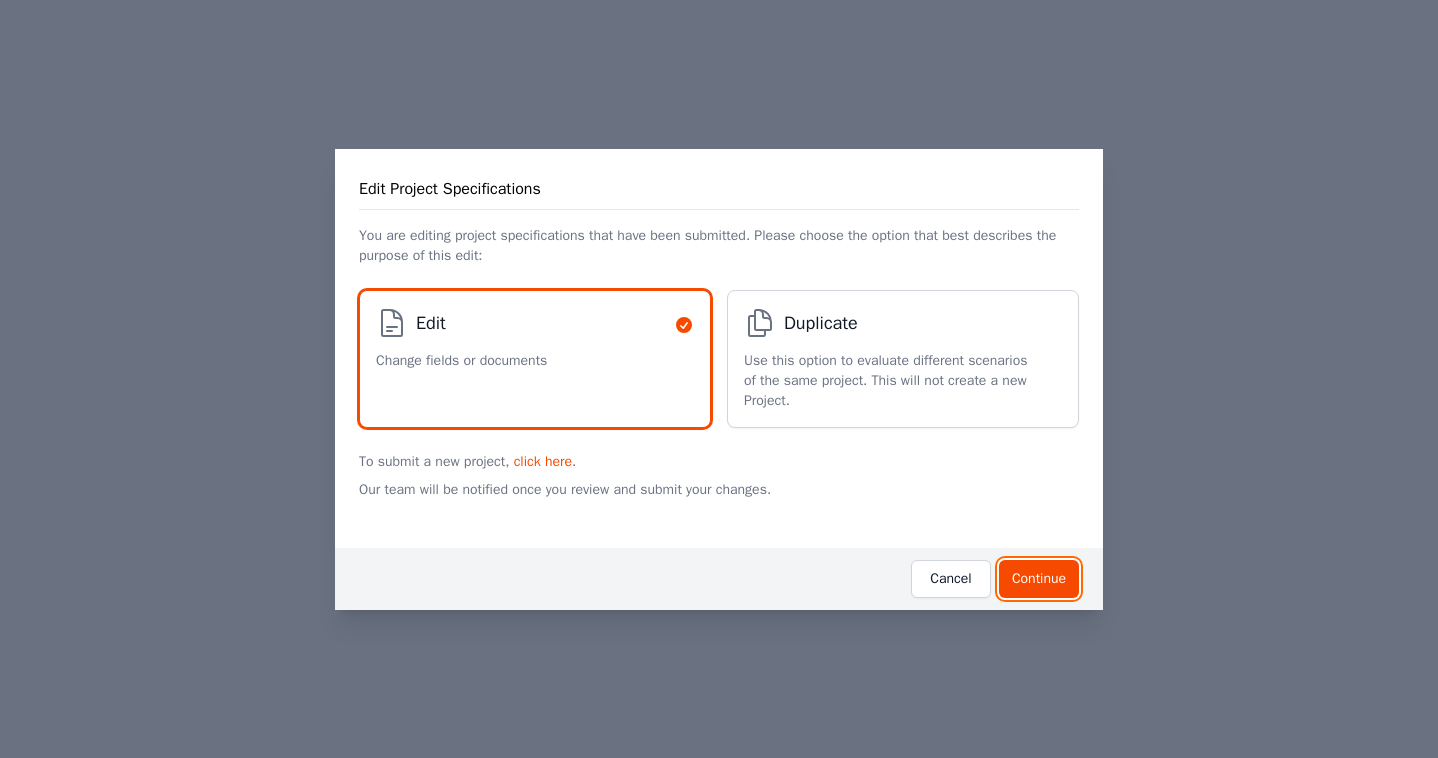 click on "Continue" at bounding box center (1039, 579) 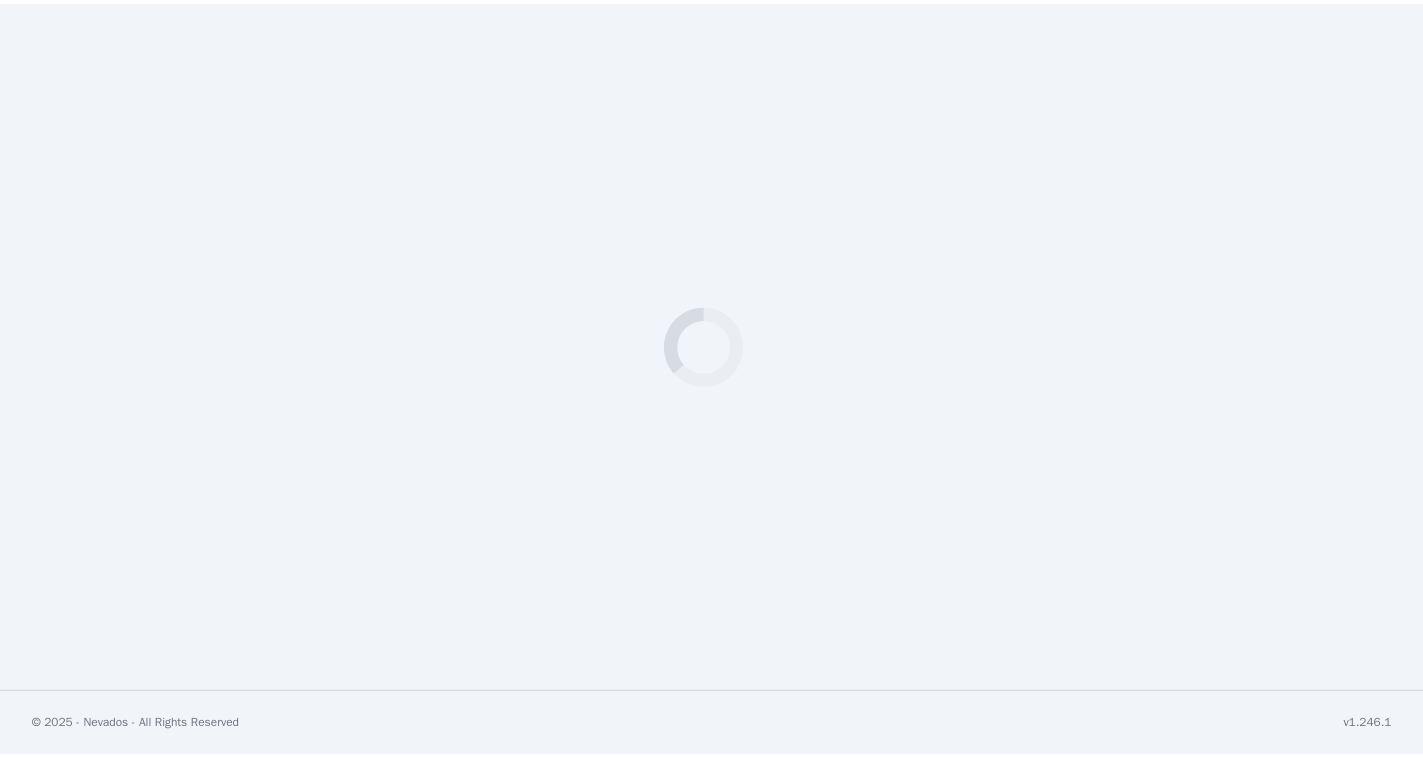 scroll, scrollTop: 0, scrollLeft: 0, axis: both 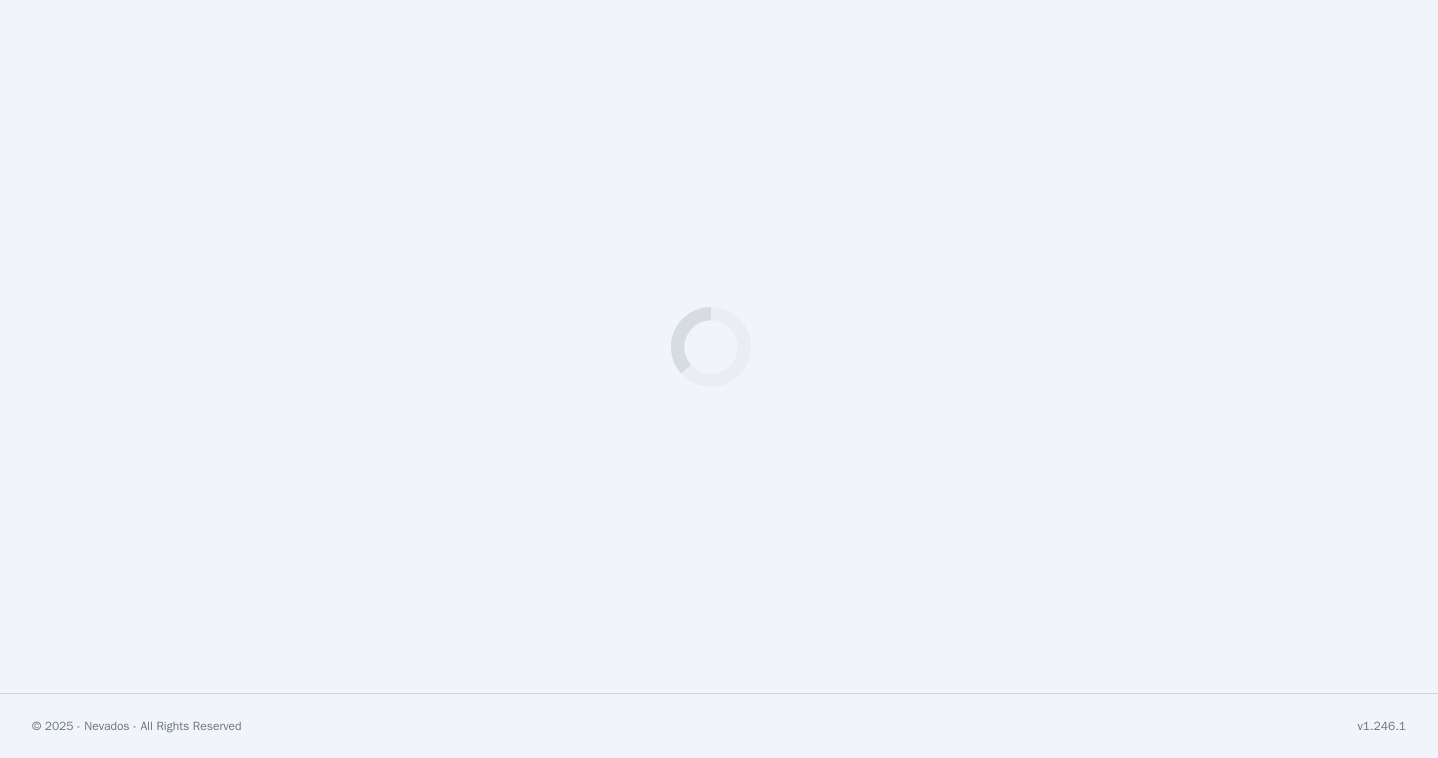 select on "*********" 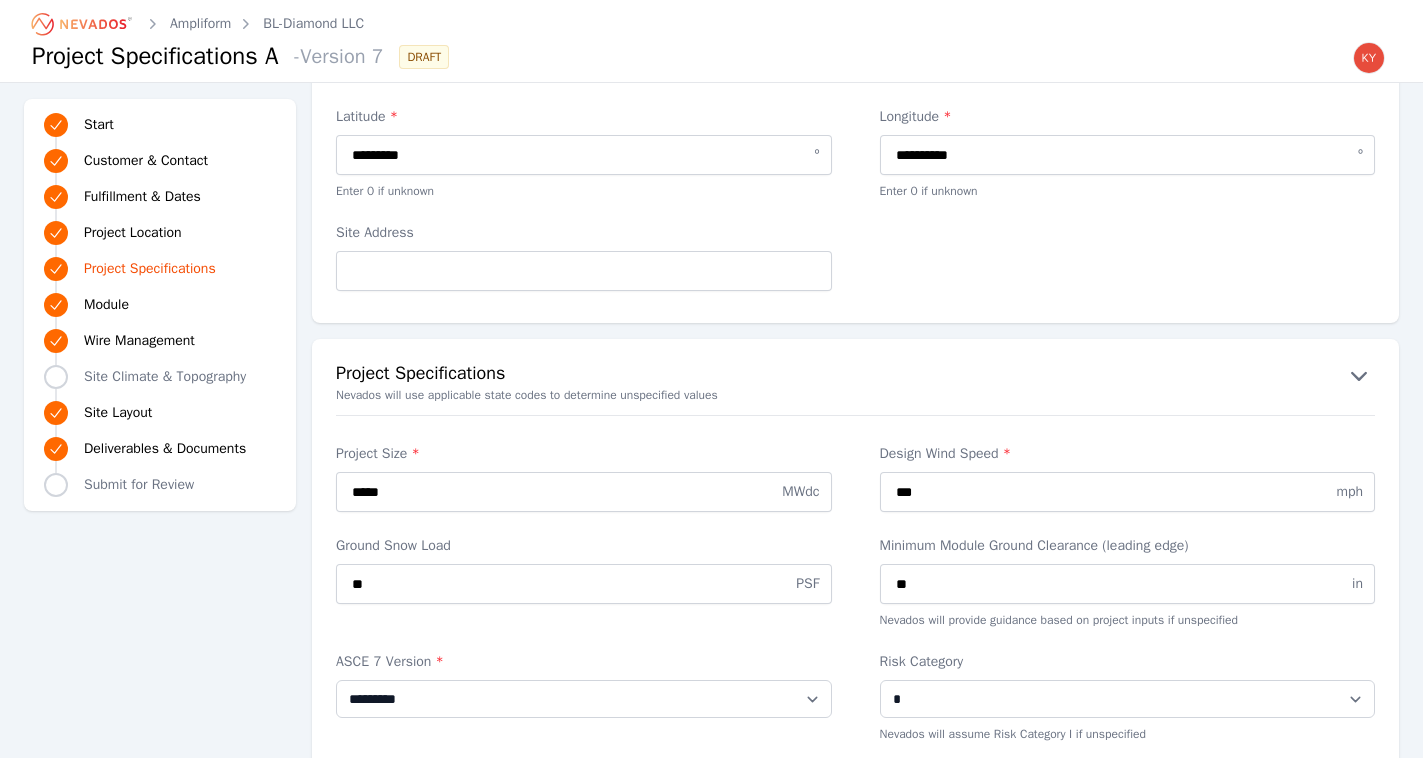 scroll, scrollTop: 1699, scrollLeft: 0, axis: vertical 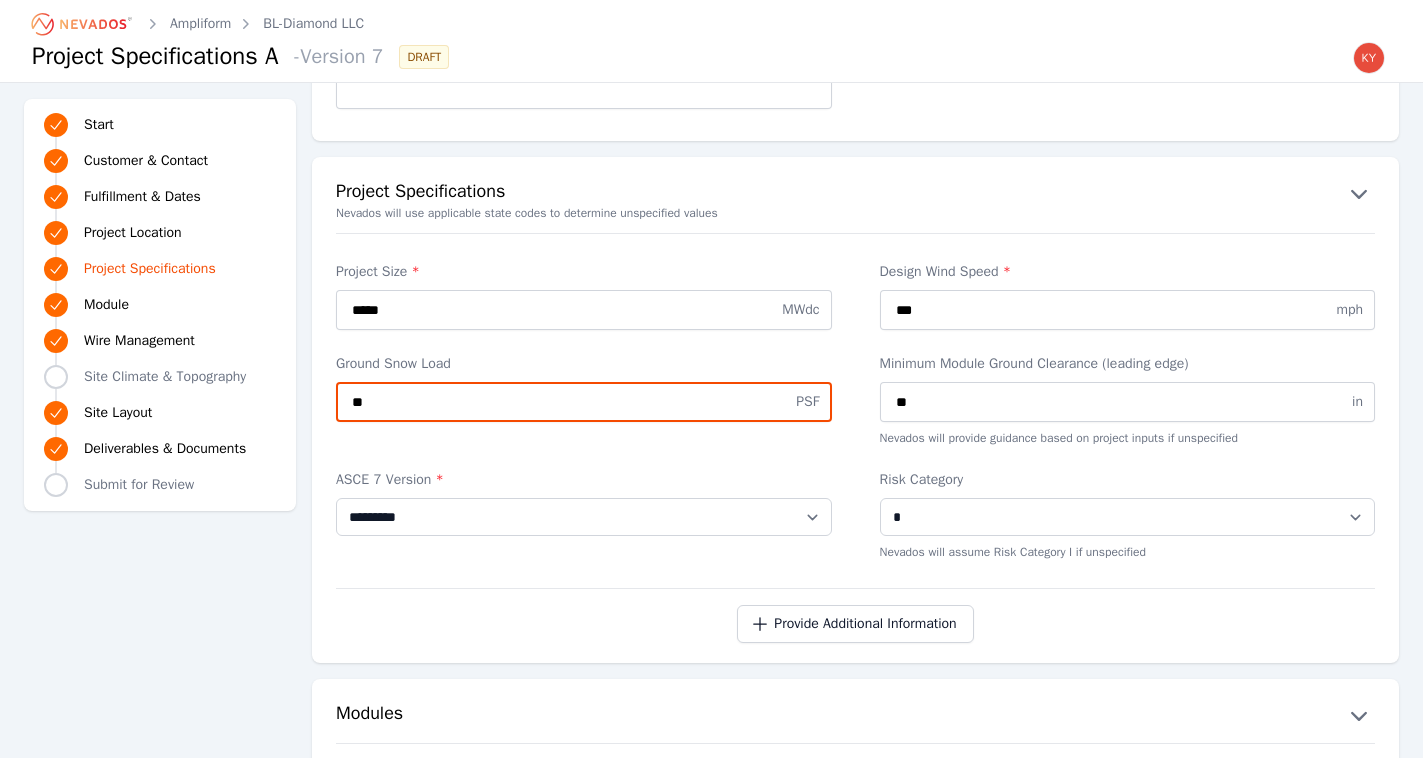 drag, startPoint x: 668, startPoint y: 409, endPoint x: 335, endPoint y: 372, distance: 335.04926 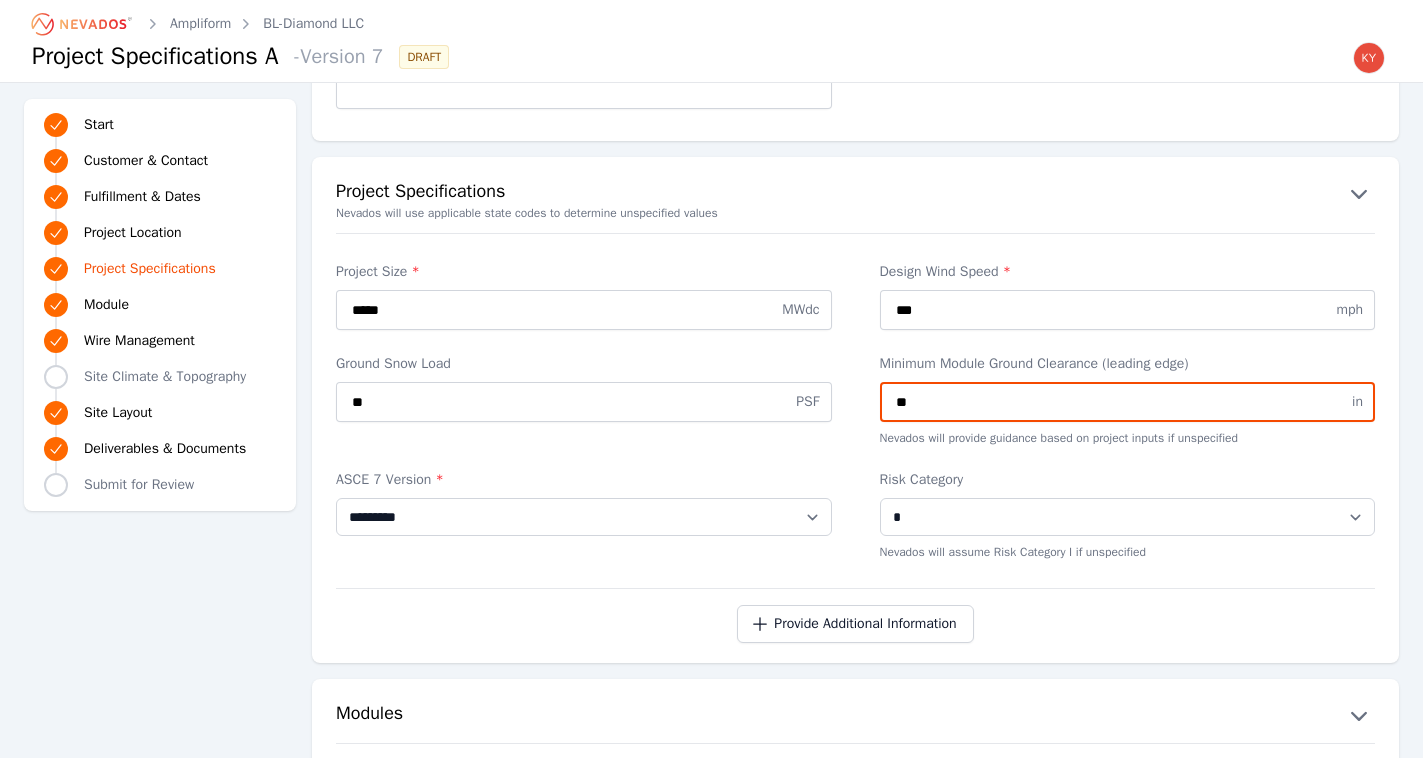 drag, startPoint x: 912, startPoint y: 399, endPoint x: 877, endPoint y: 399, distance: 35 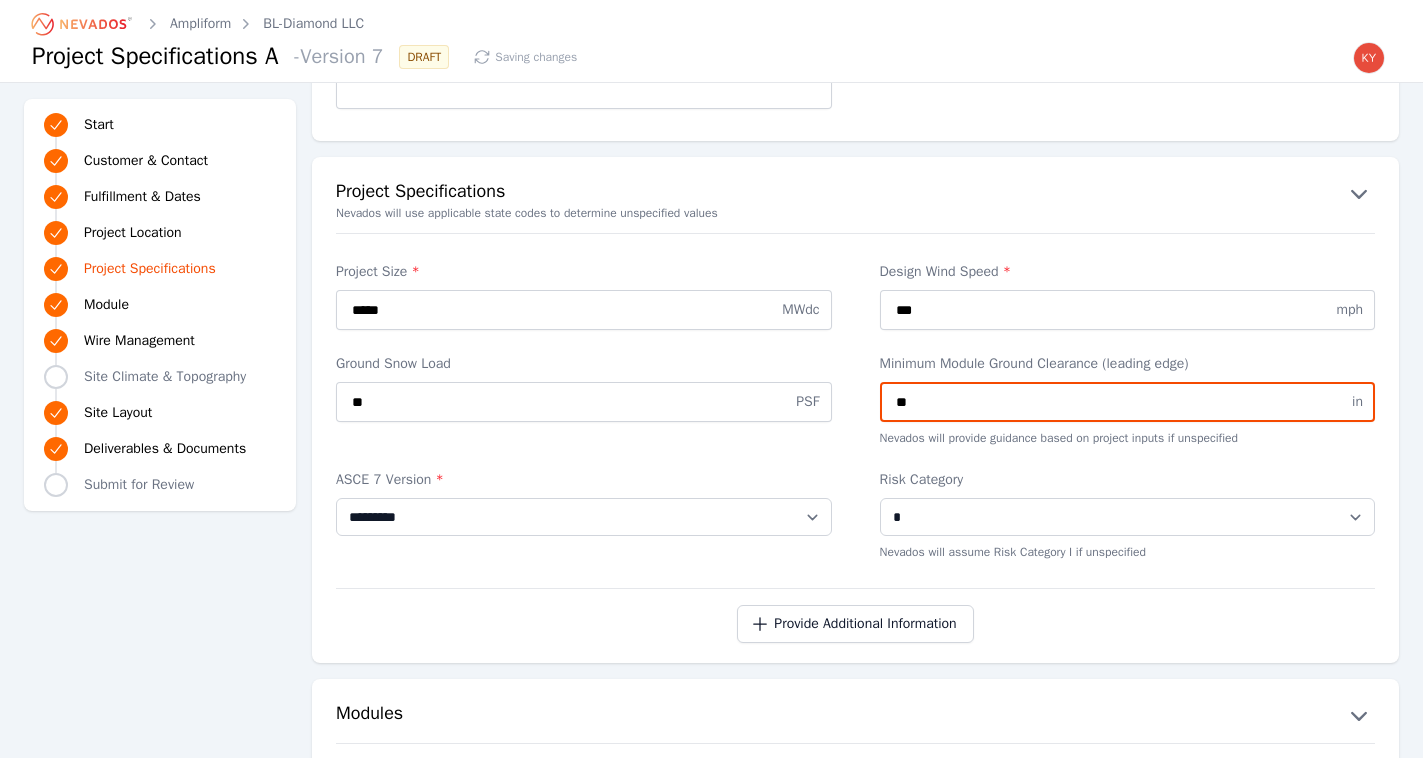 type on "**" 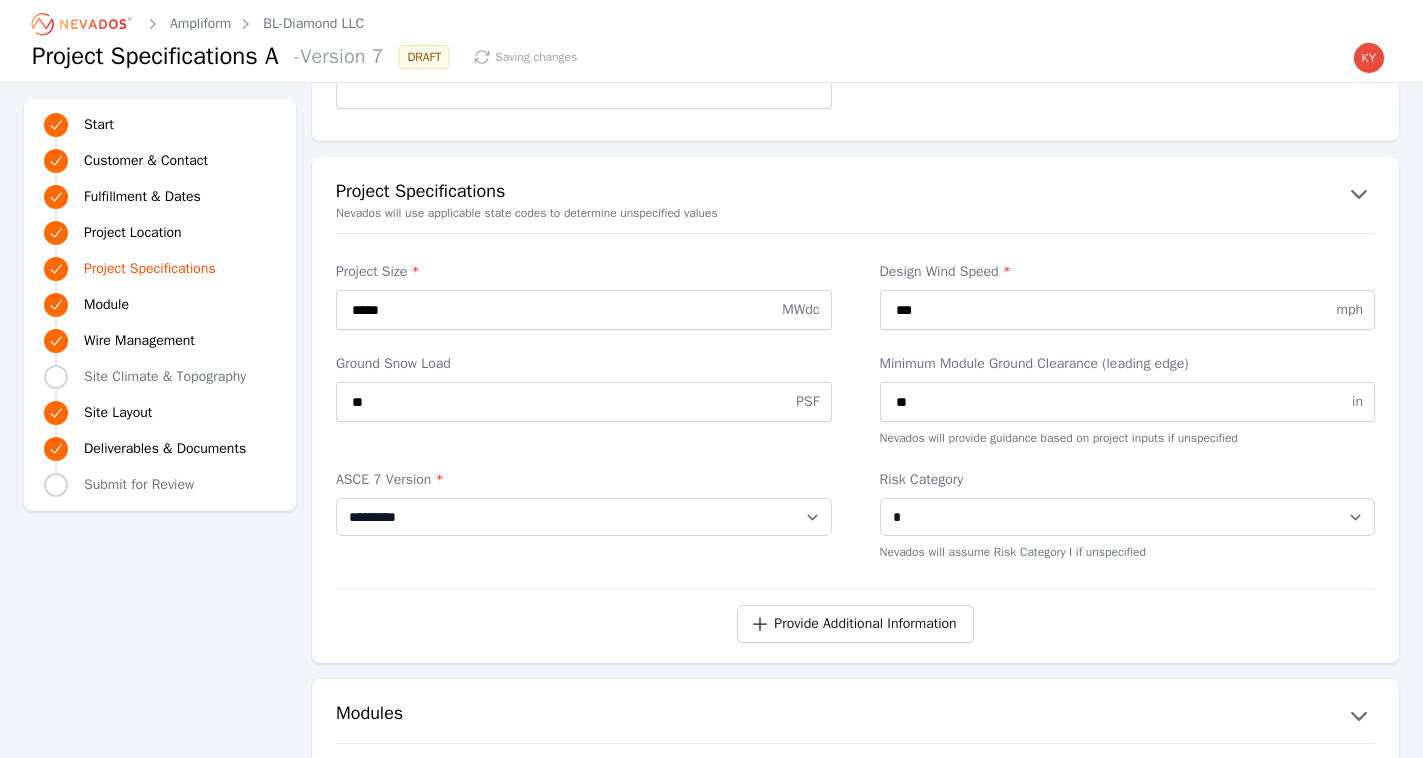 click on "**********" at bounding box center [855, 438] 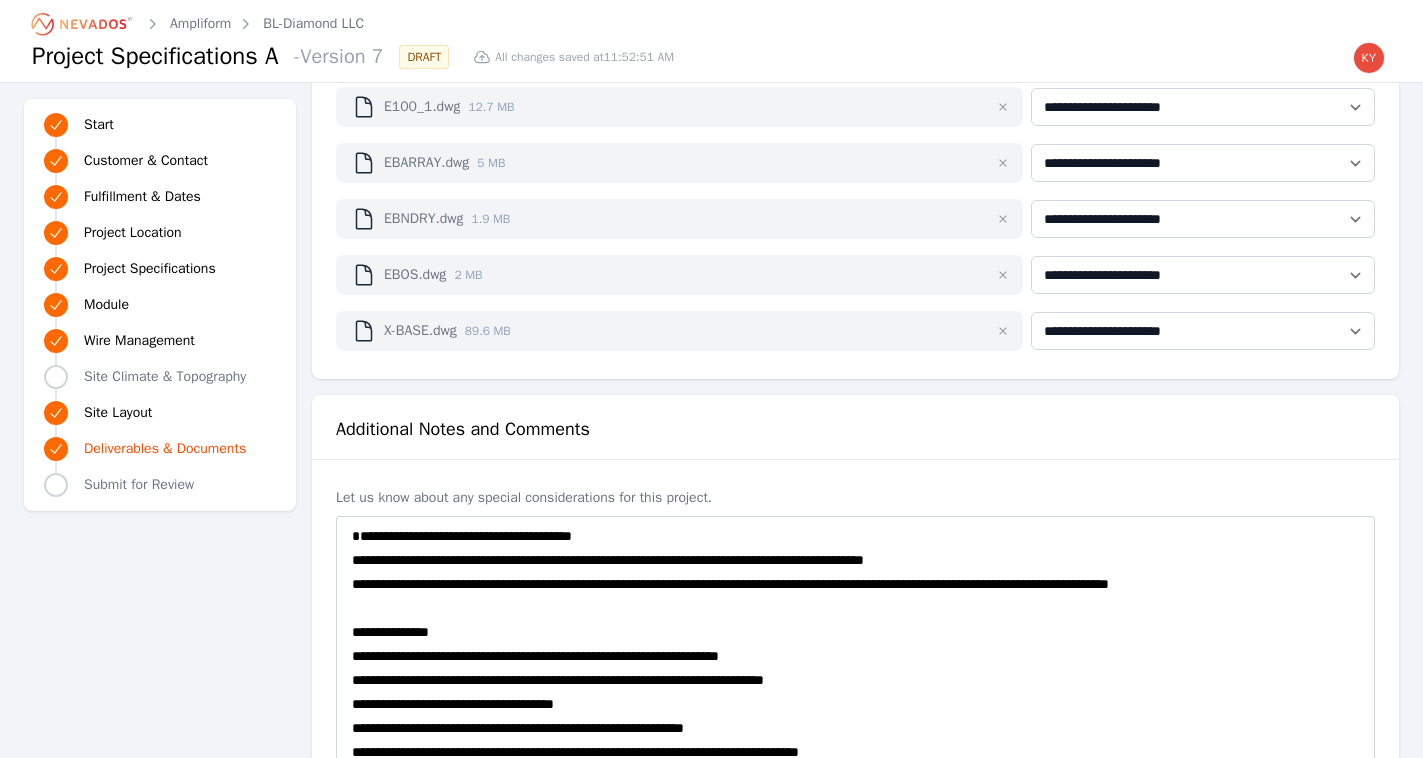 scroll, scrollTop: 7381, scrollLeft: 0, axis: vertical 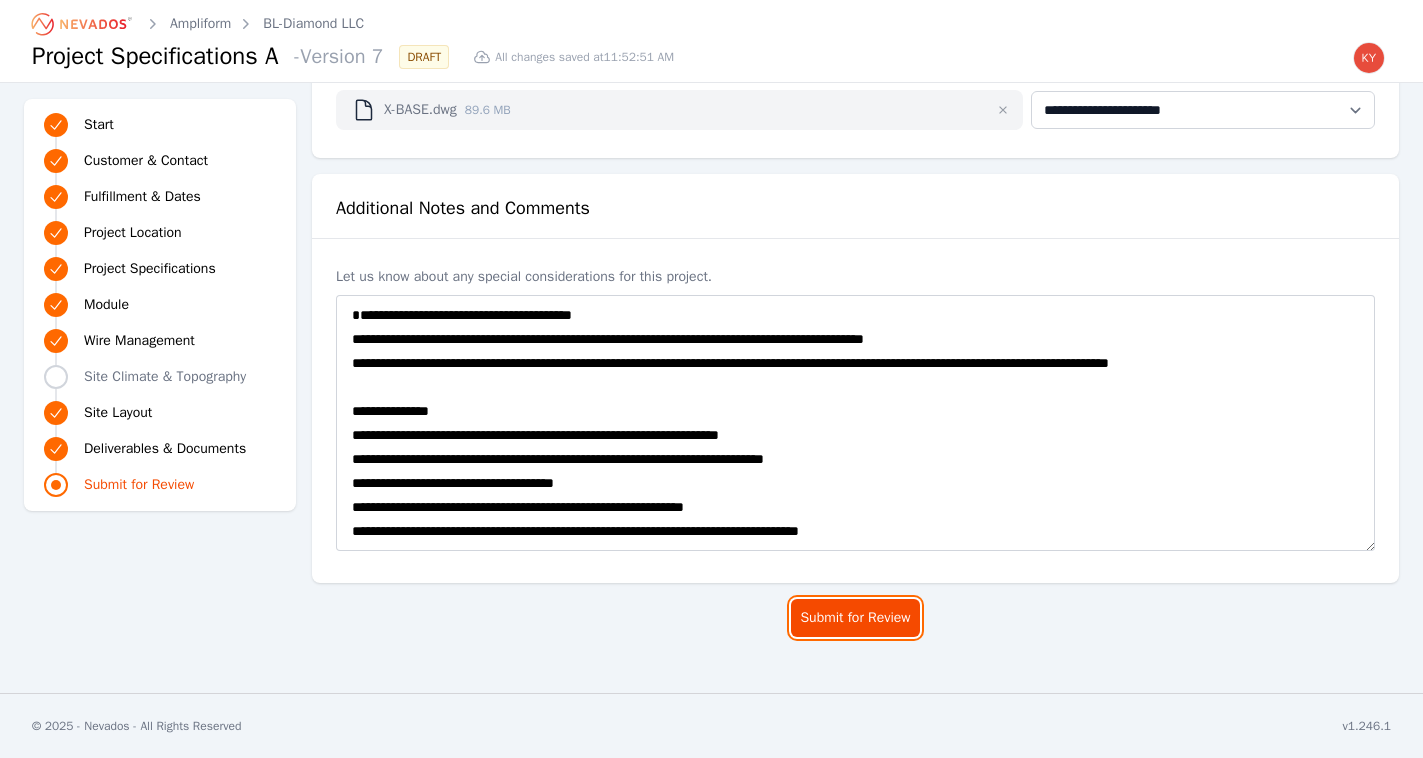 click on "Submit for Review" at bounding box center [855, 618] 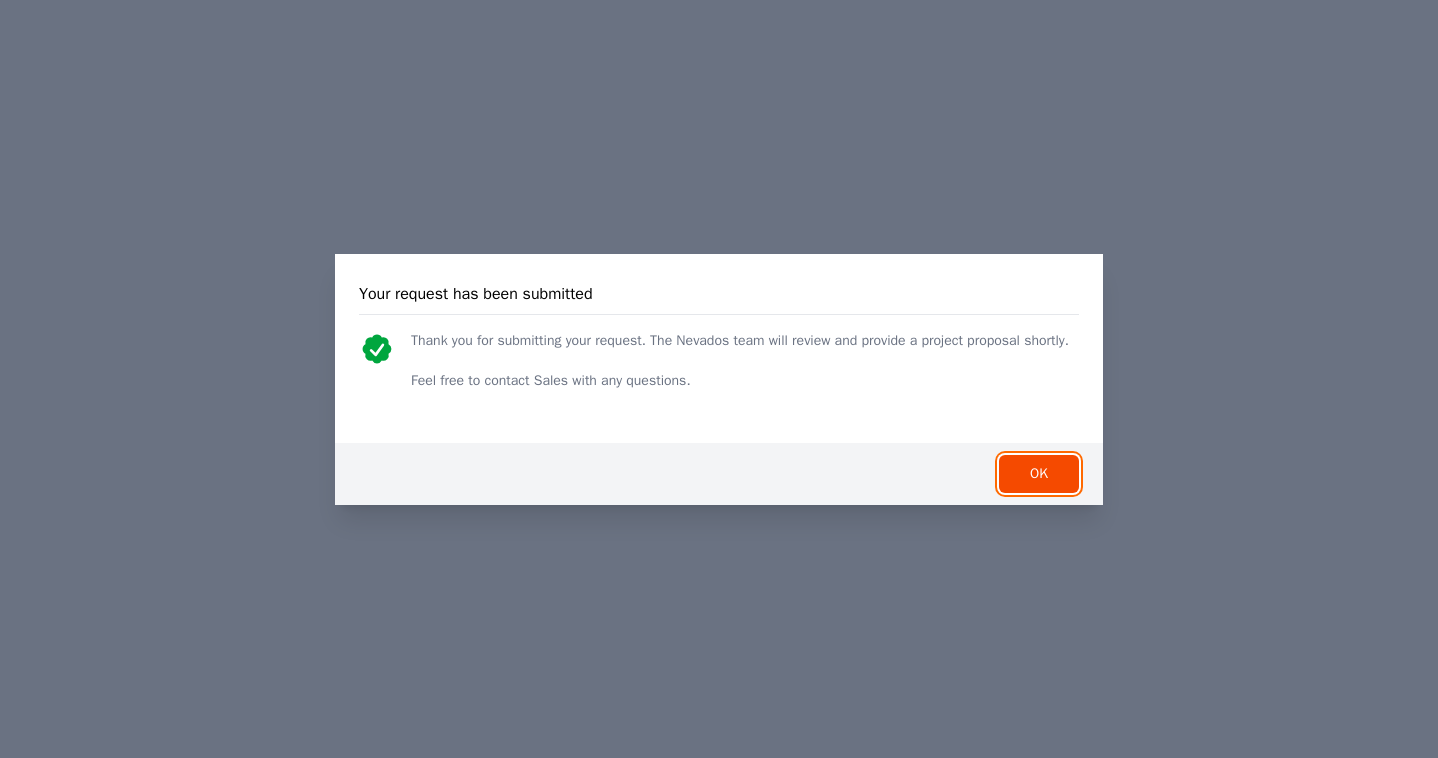 click on "OK" at bounding box center (1039, 474) 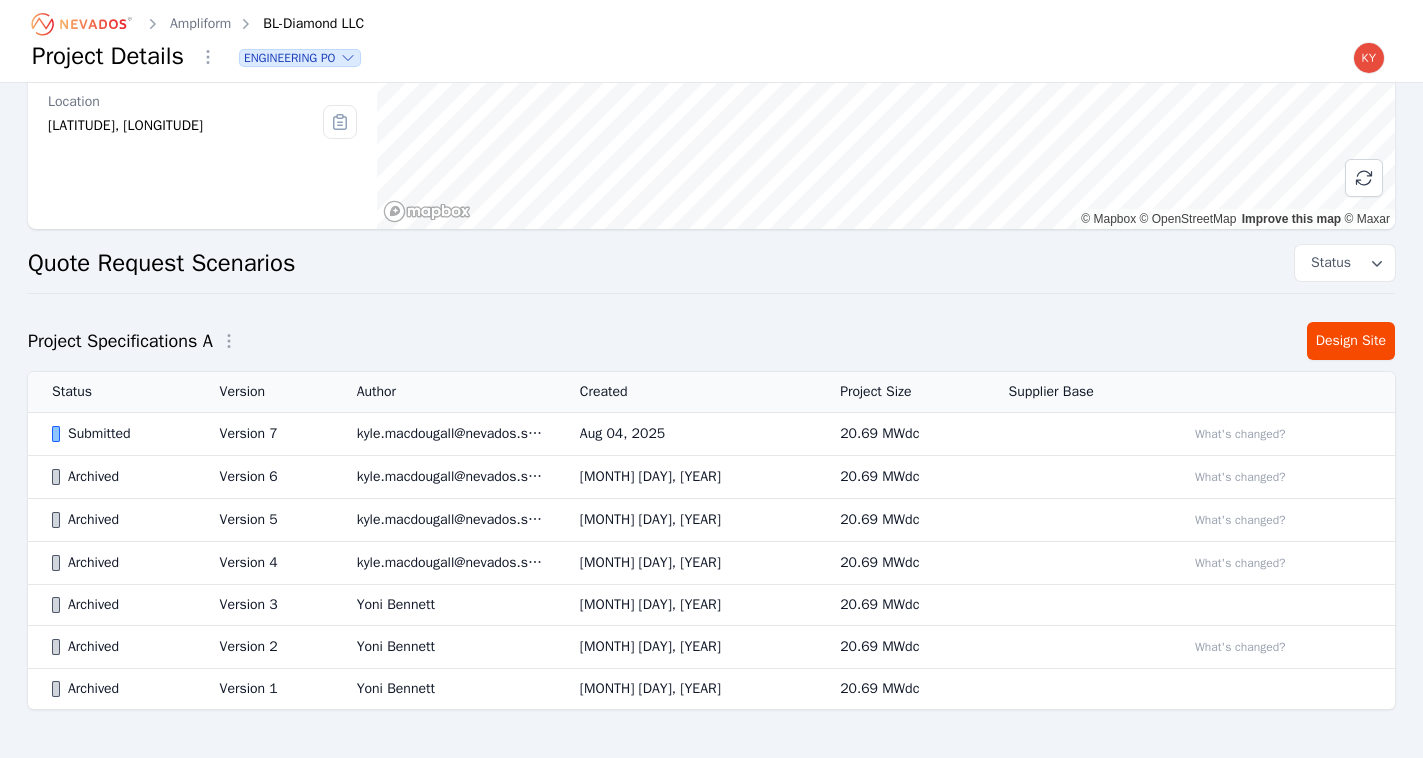 scroll, scrollTop: 284, scrollLeft: 0, axis: vertical 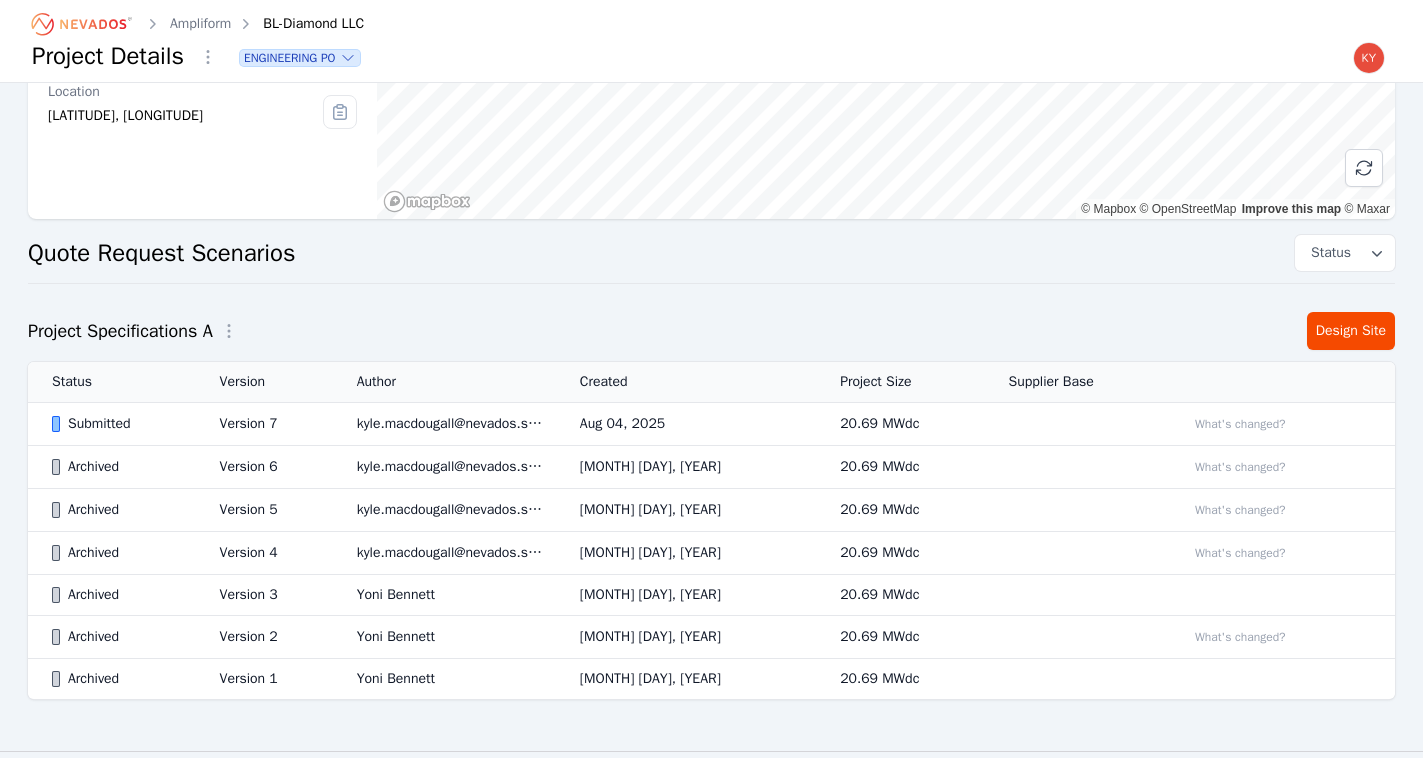click on "Ampliform" at bounding box center [200, 24] 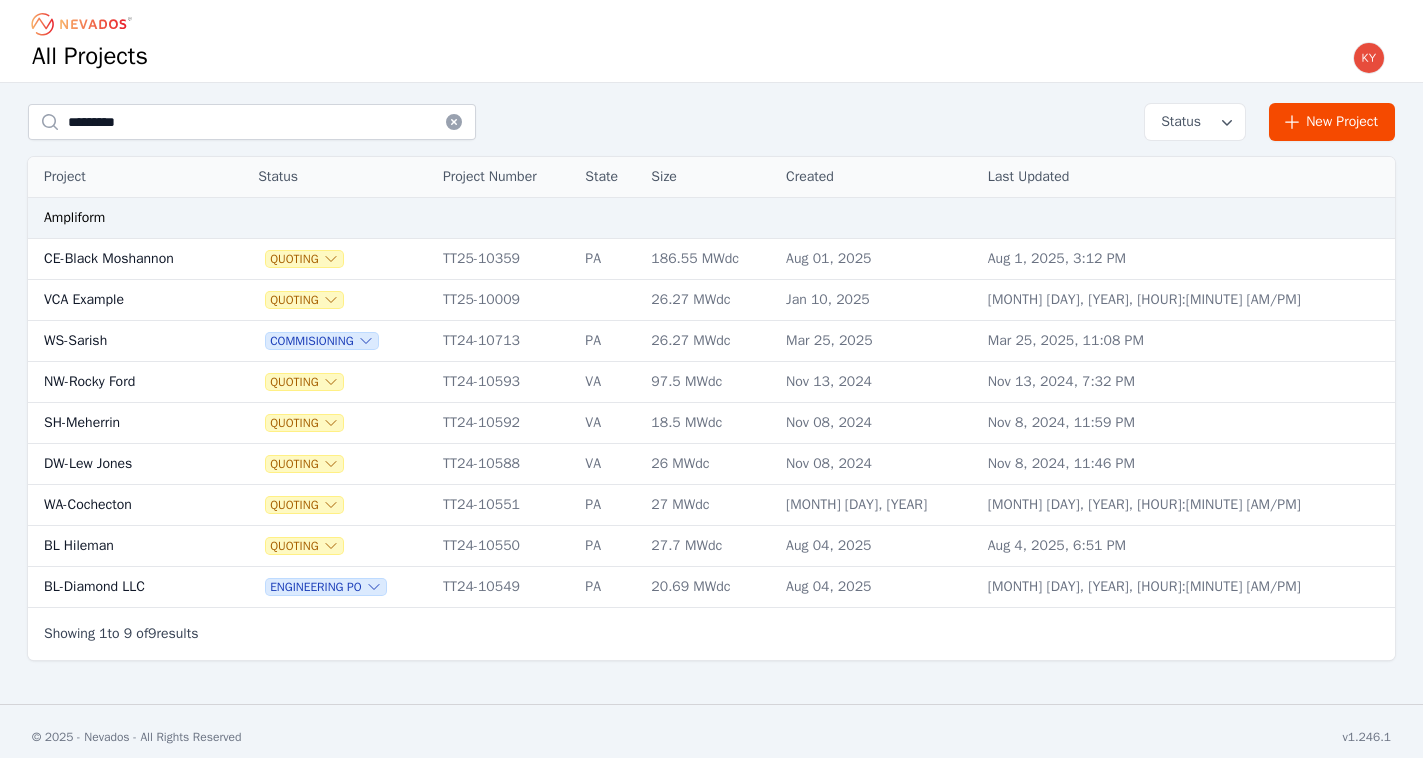 click on "WA-Cochecton" at bounding box center [125, 505] 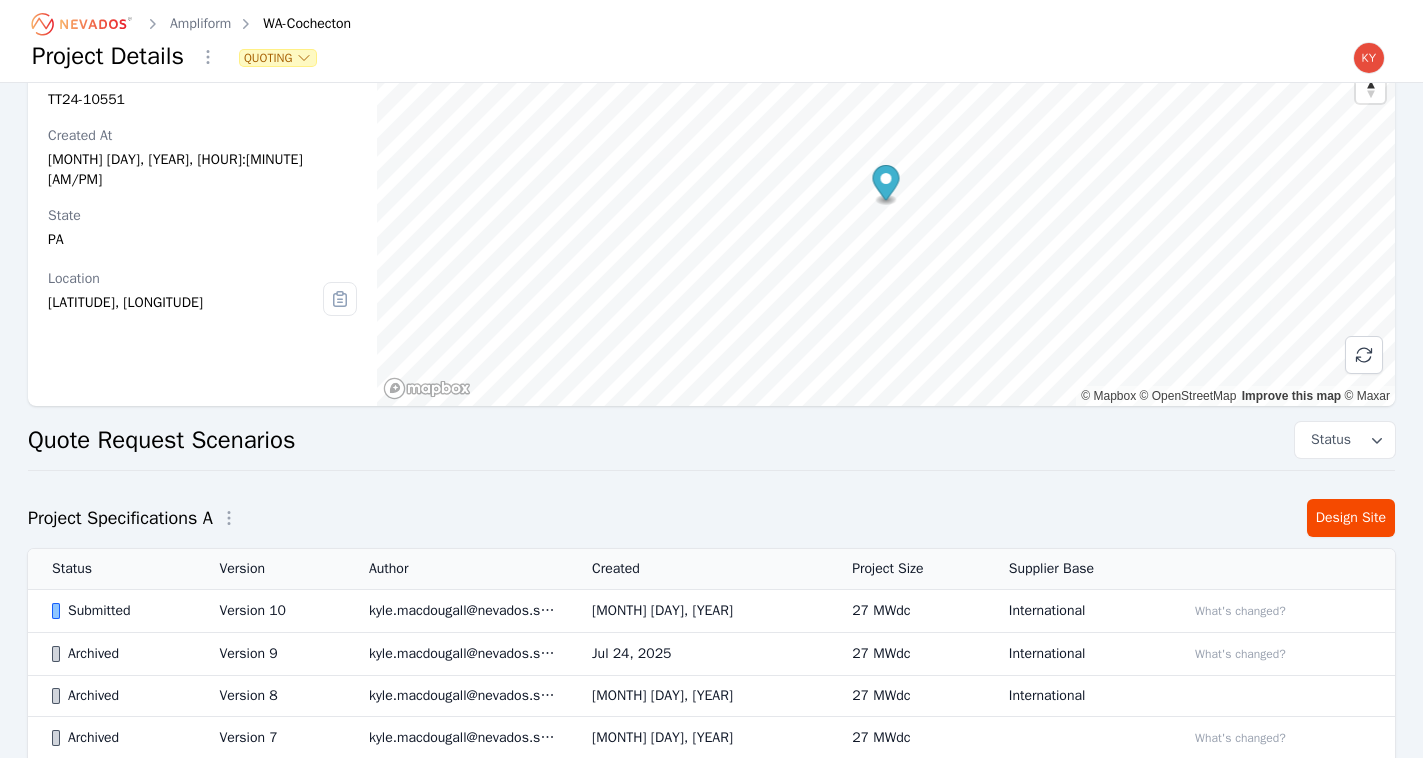 scroll, scrollTop: 186, scrollLeft: 0, axis: vertical 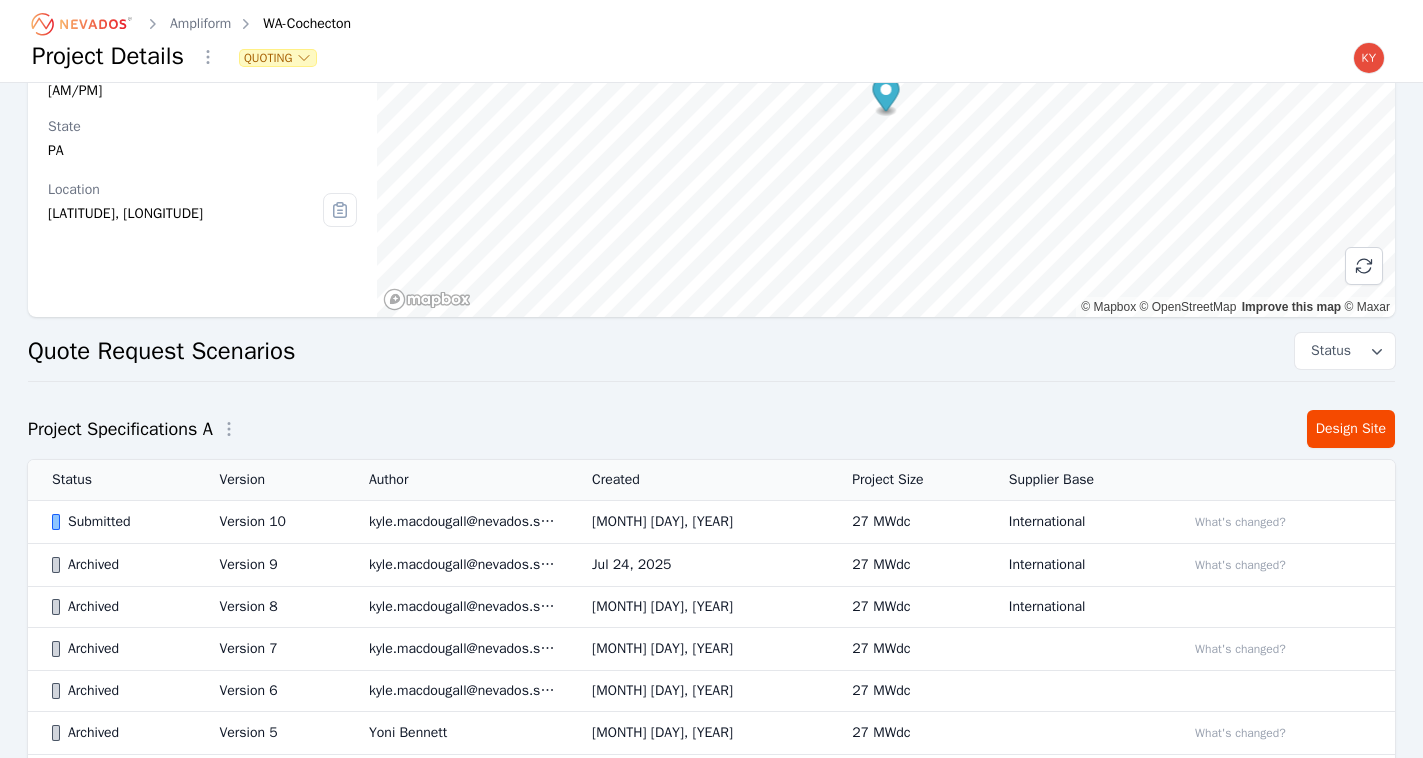 click on "kyle.macdougall@nevados.solar" at bounding box center (456, 522) 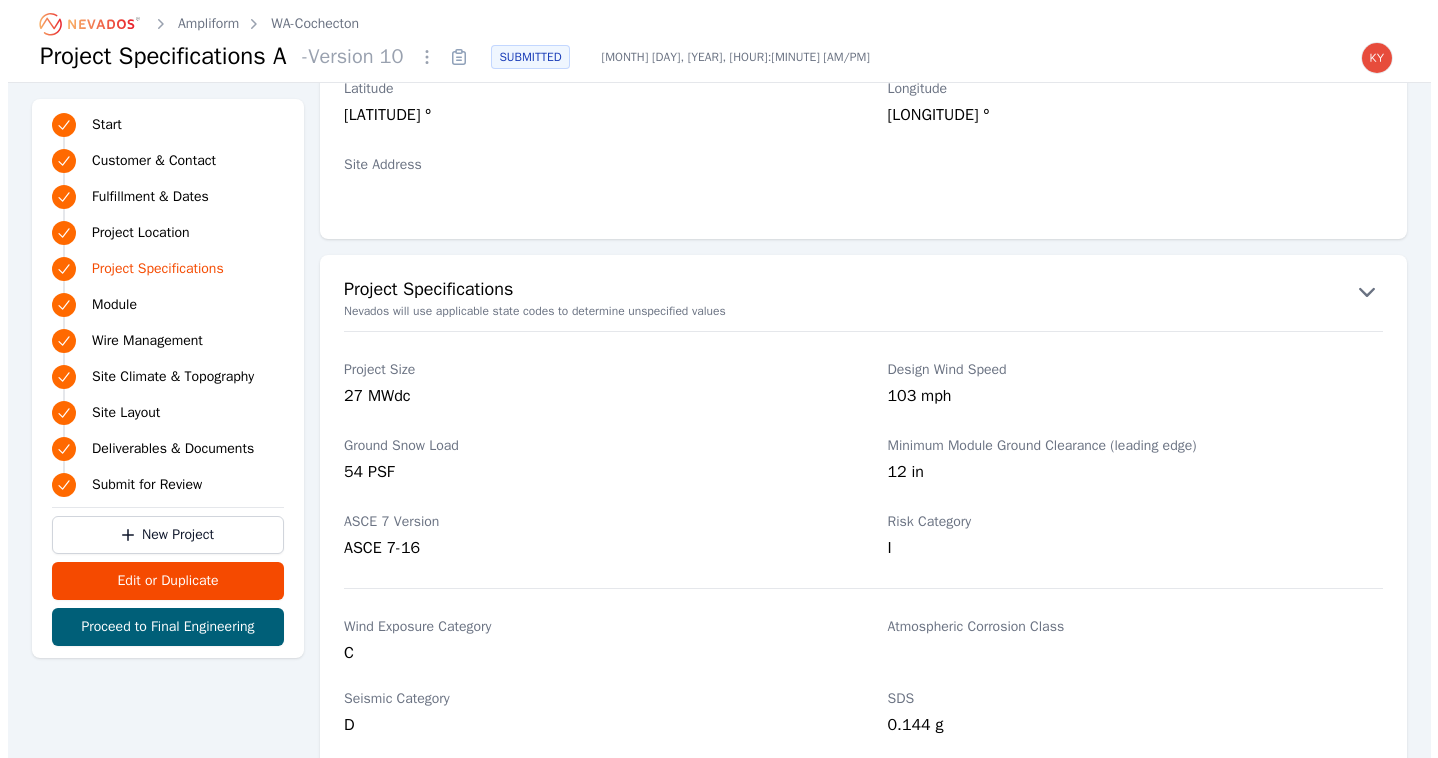 scroll, scrollTop: 1278, scrollLeft: 0, axis: vertical 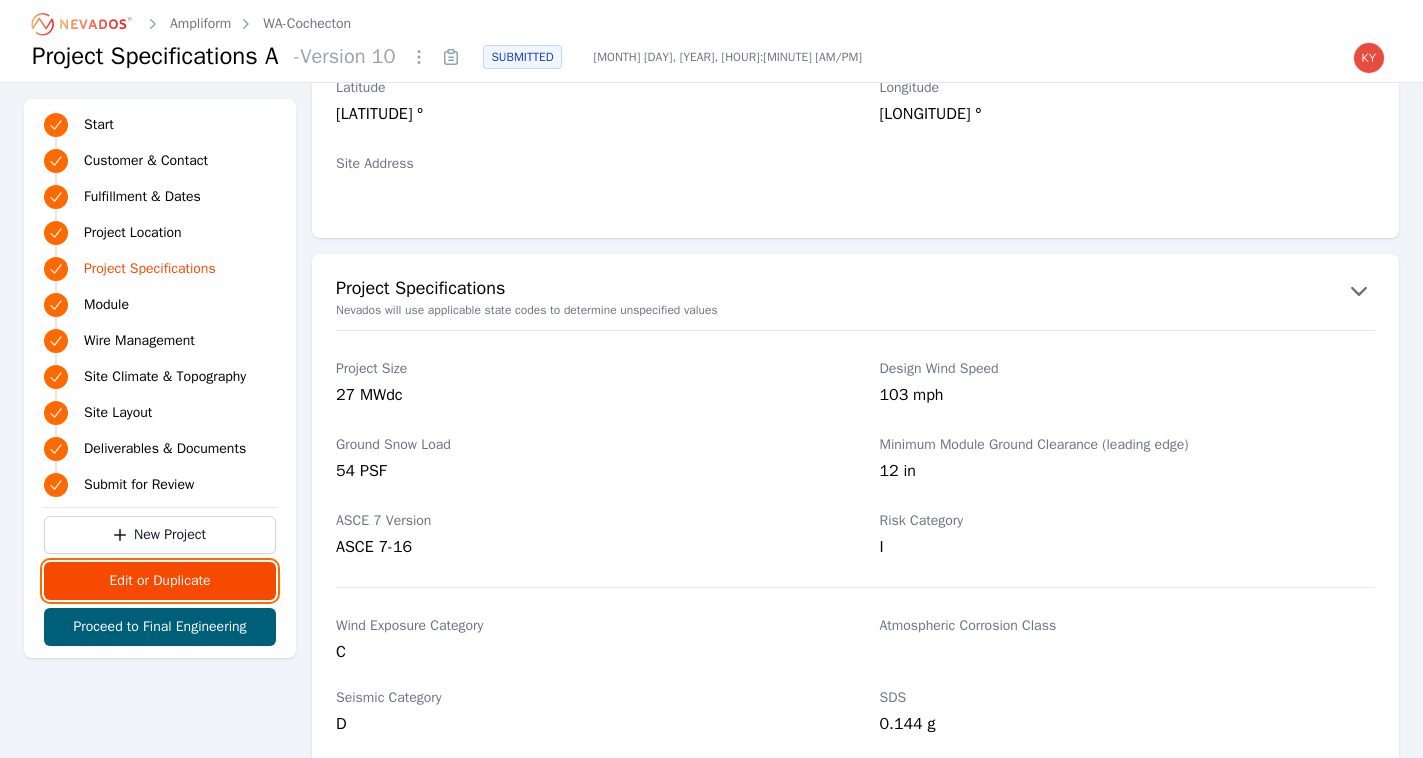 click on "Edit or Duplicate" at bounding box center [160, 581] 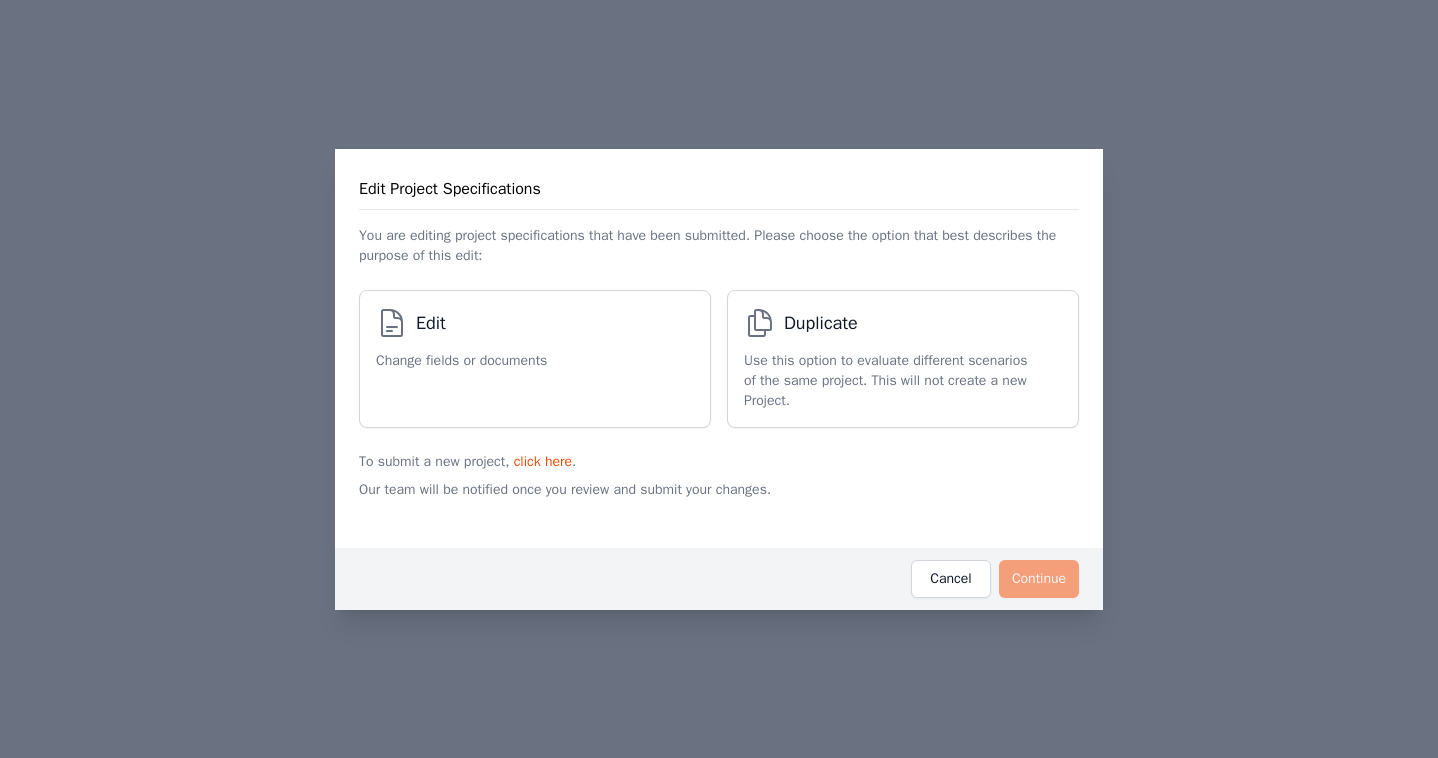 click on "Change fields or documents" at bounding box center [461, 361] 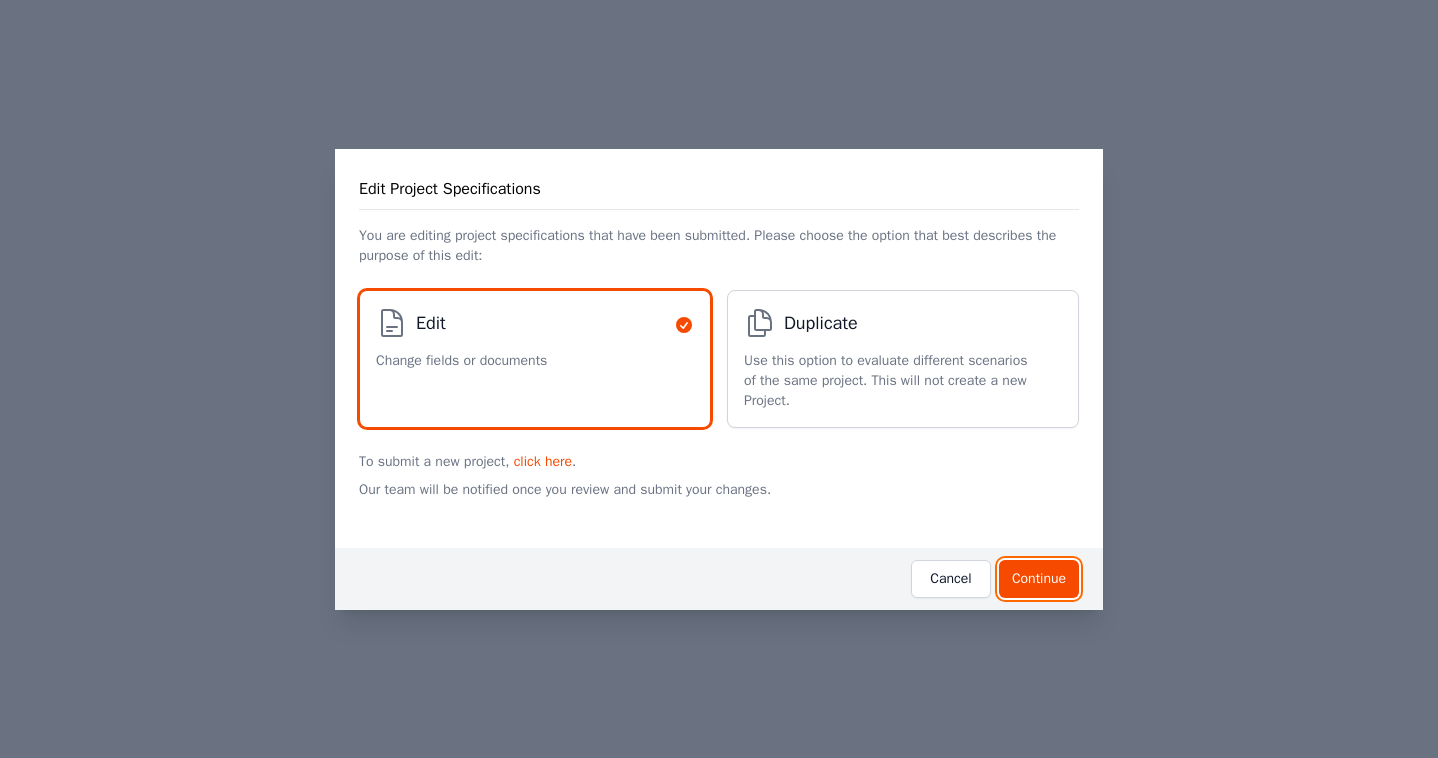 click on "Continue" at bounding box center [1039, 579] 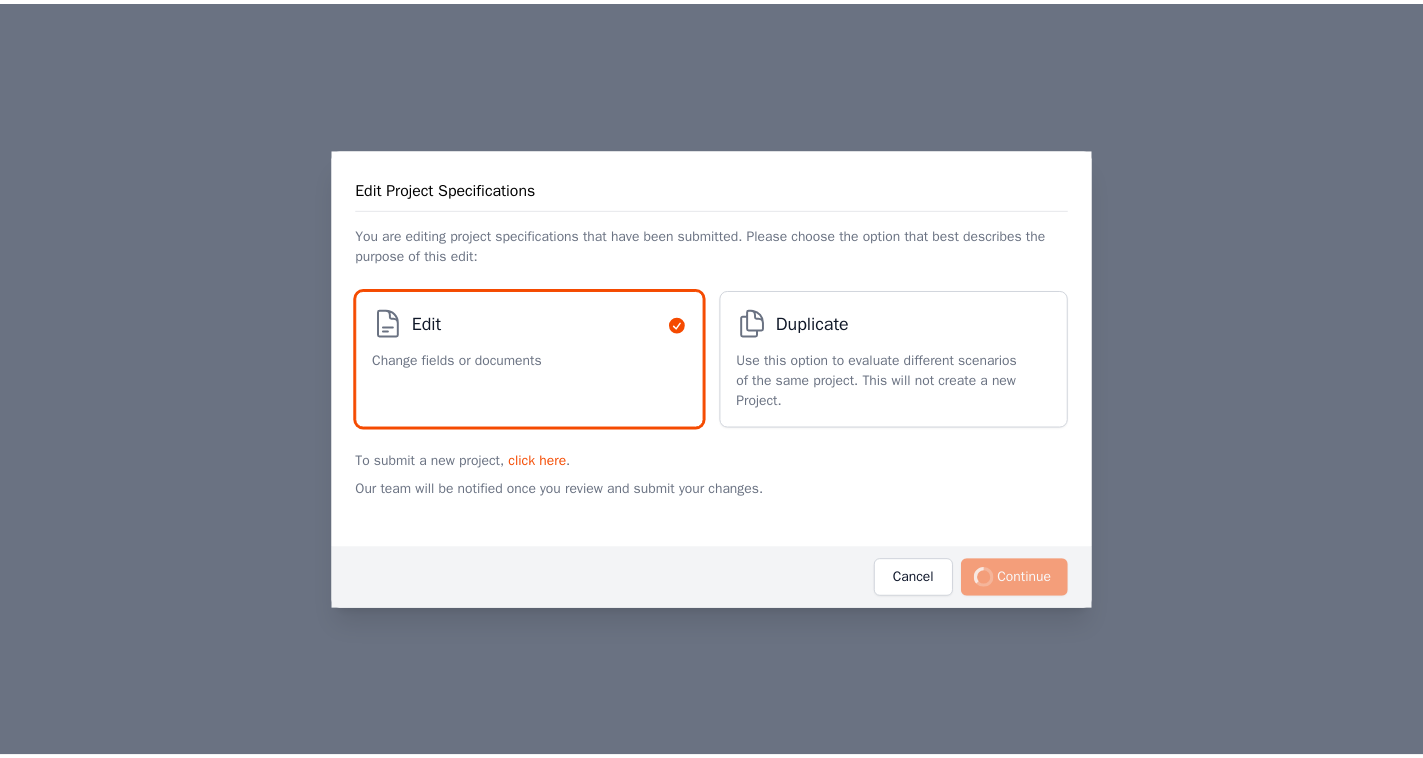 scroll, scrollTop: 0, scrollLeft: 0, axis: both 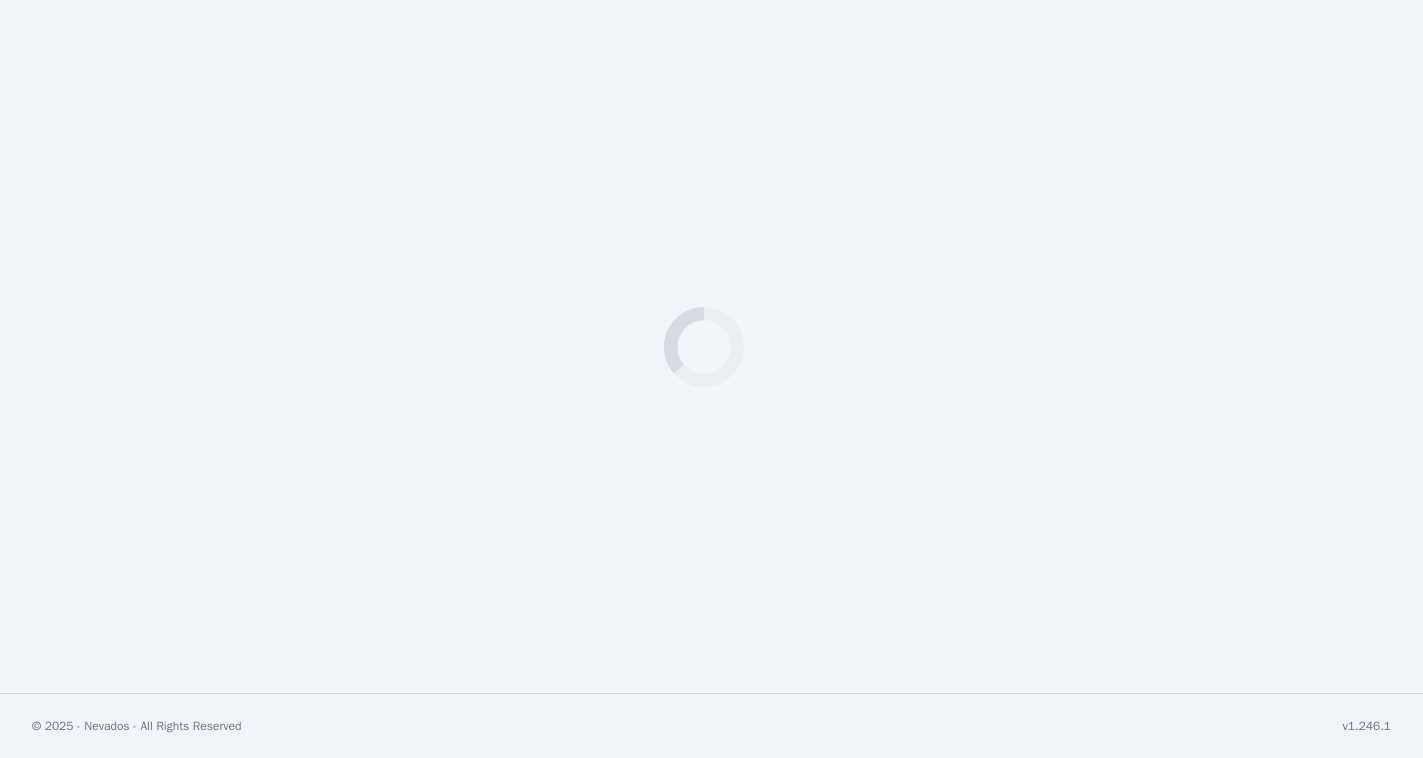 select on "*********" 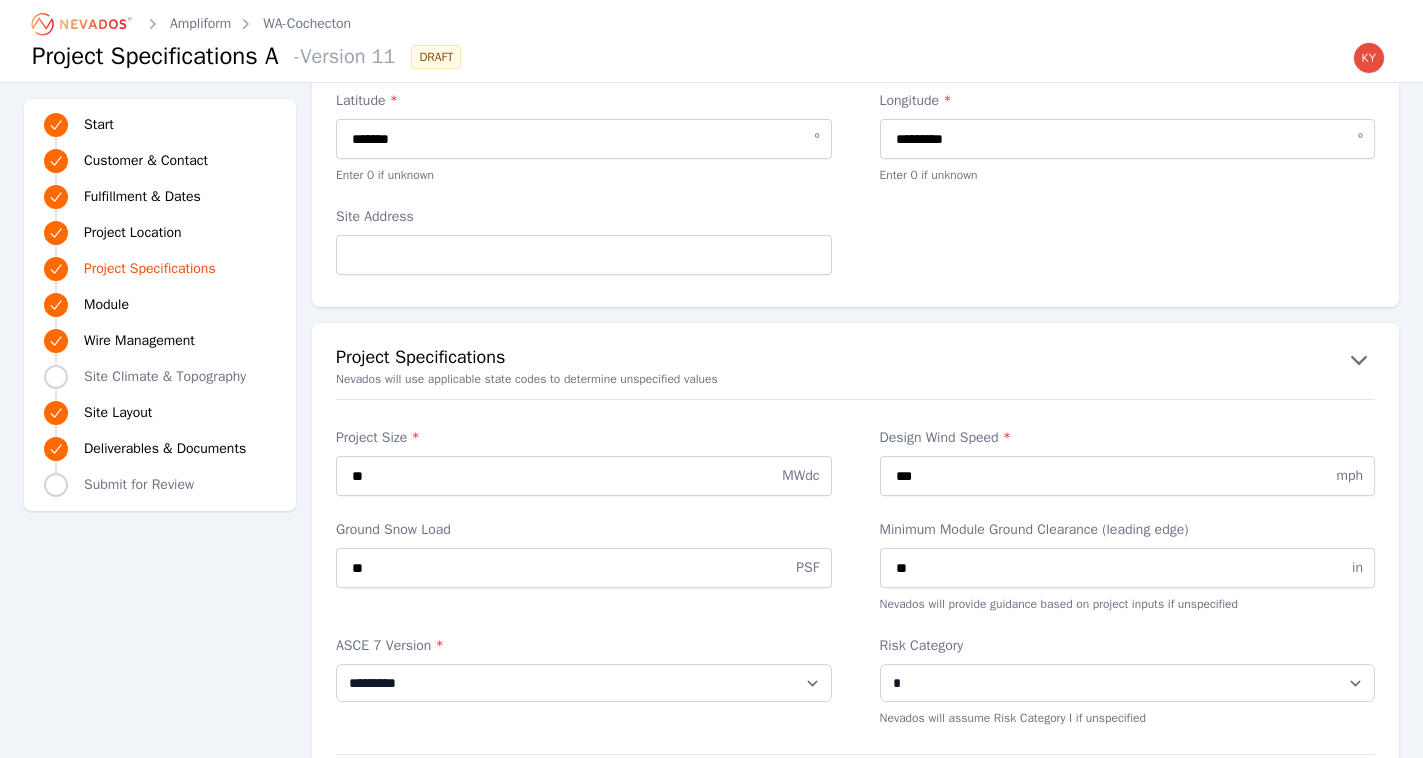 scroll, scrollTop: 1793, scrollLeft: 0, axis: vertical 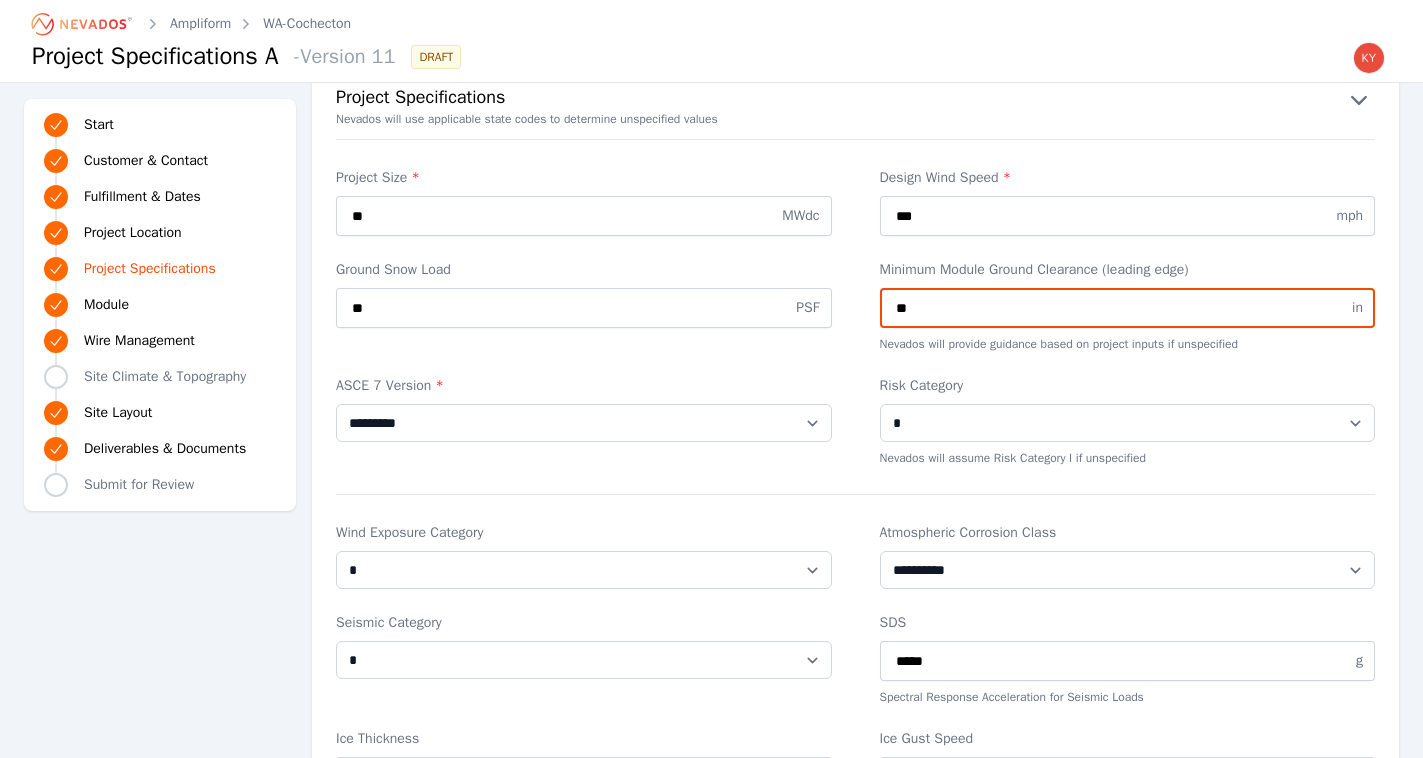 drag, startPoint x: 921, startPoint y: 305, endPoint x: 853, endPoint y: 299, distance: 68.26419 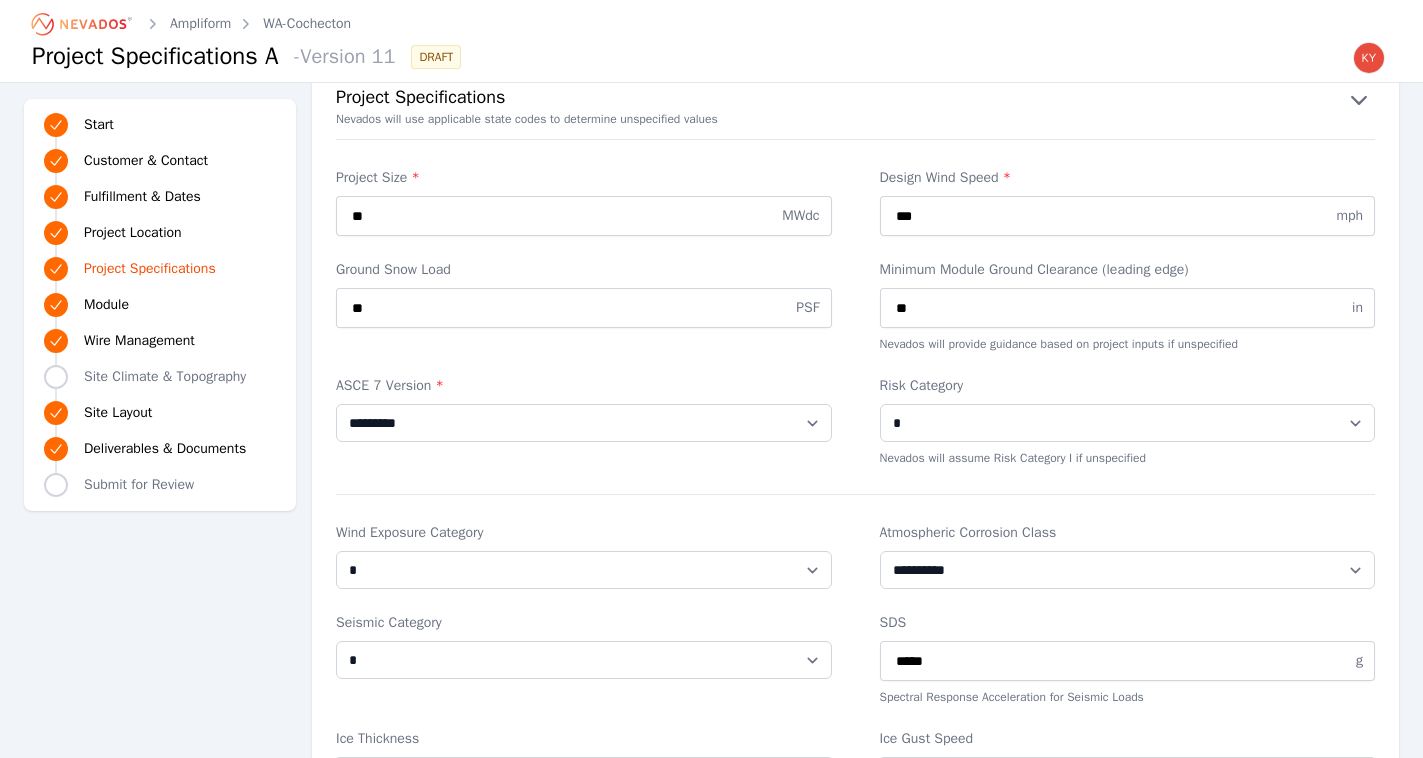 click on "Project Size   * ** MWdc Design Wind Speed   * *** mph" at bounding box center [855, 202] 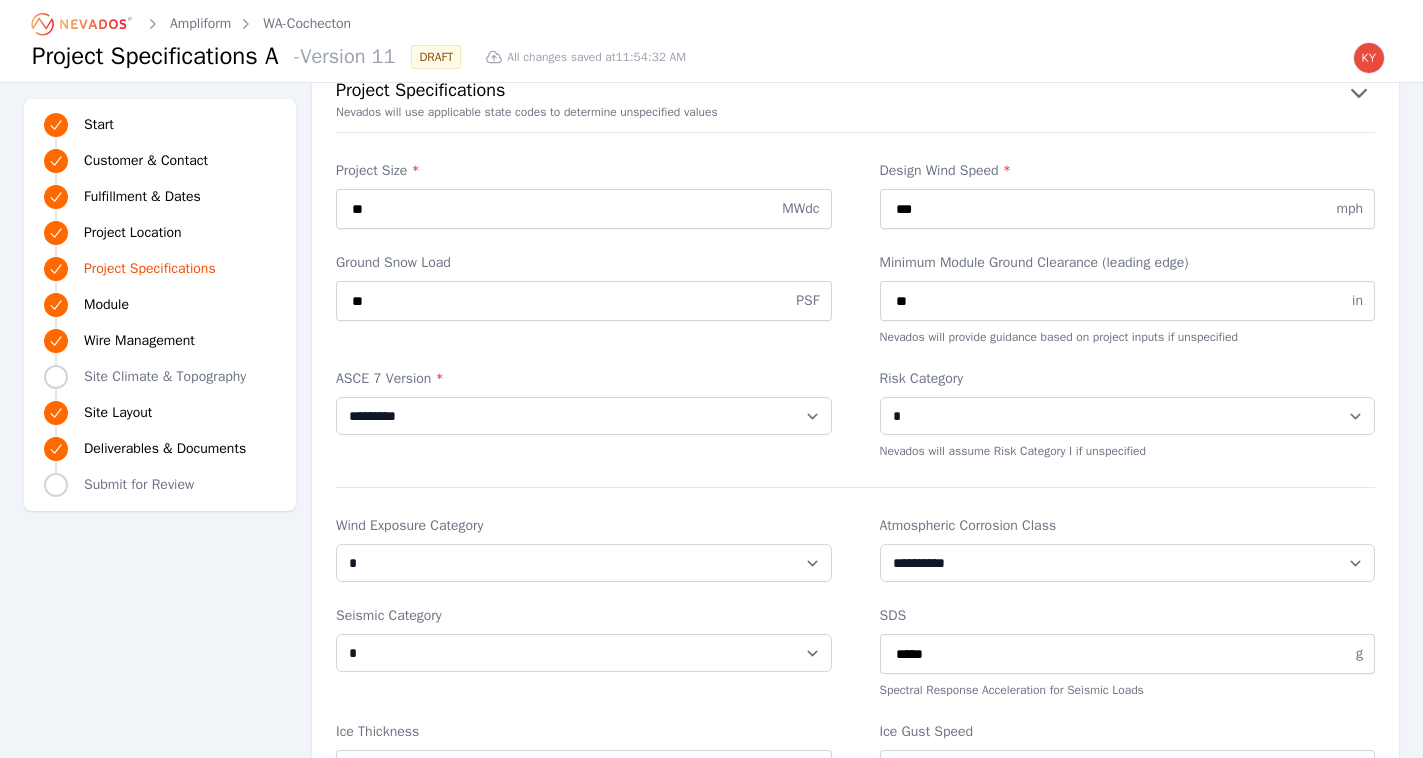 scroll, scrollTop: 1801, scrollLeft: 0, axis: vertical 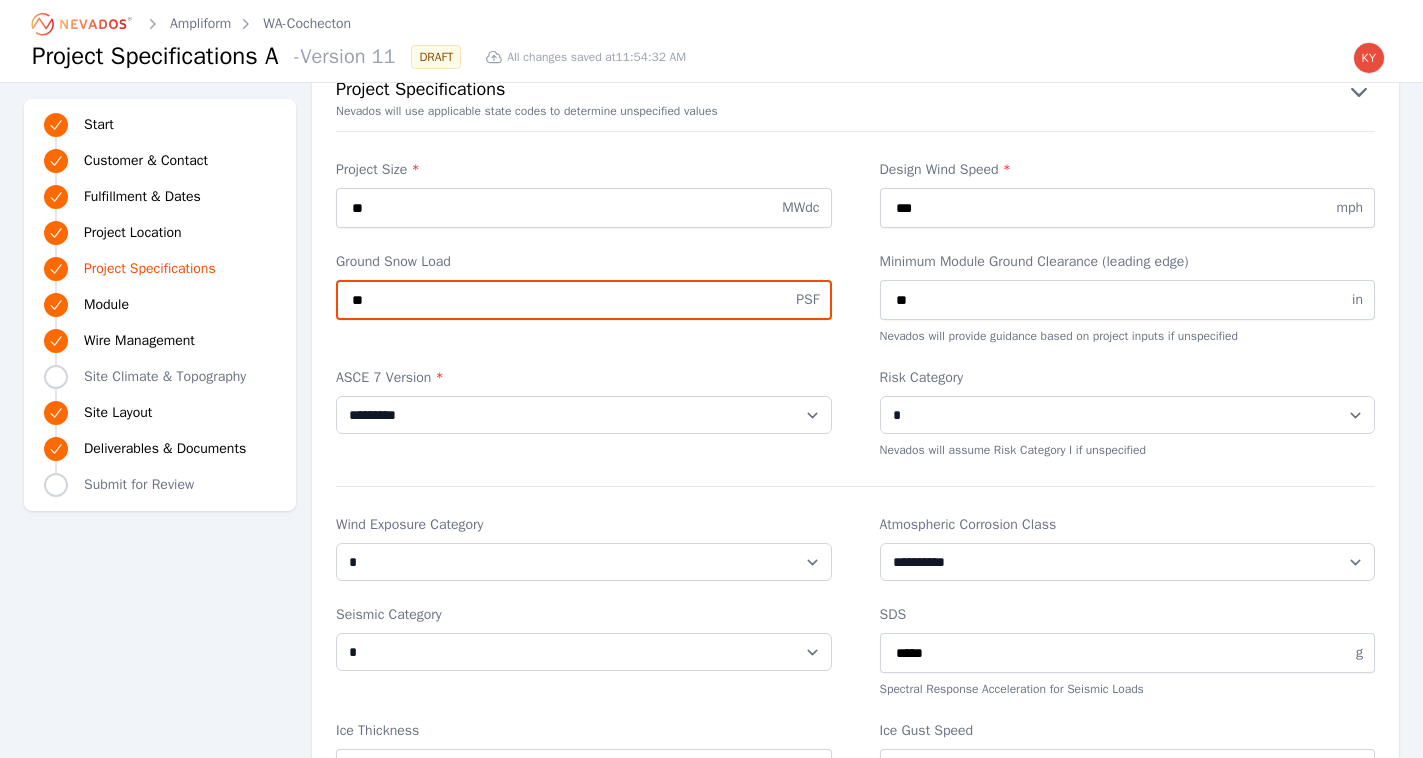 drag, startPoint x: 399, startPoint y: 294, endPoint x: 300, endPoint y: 294, distance: 99 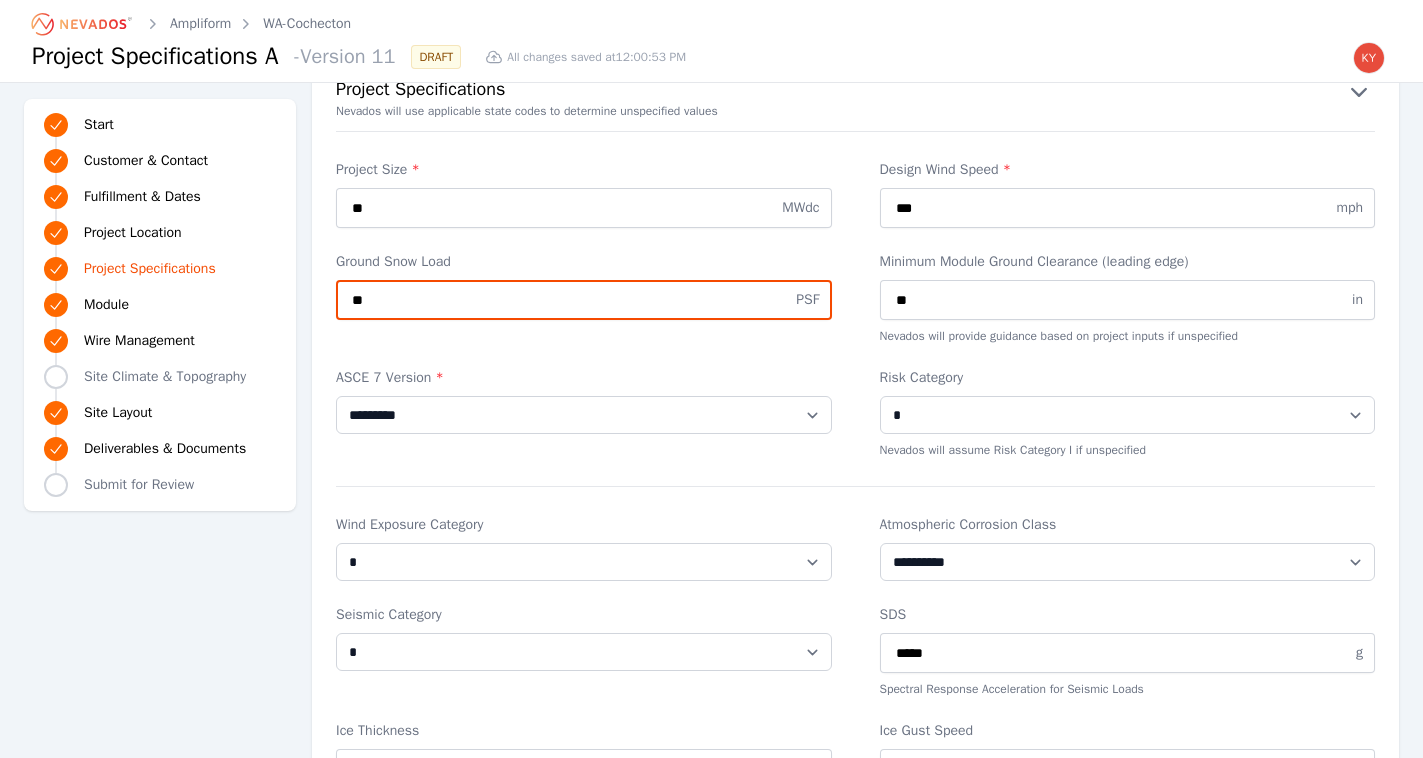 type on "**" 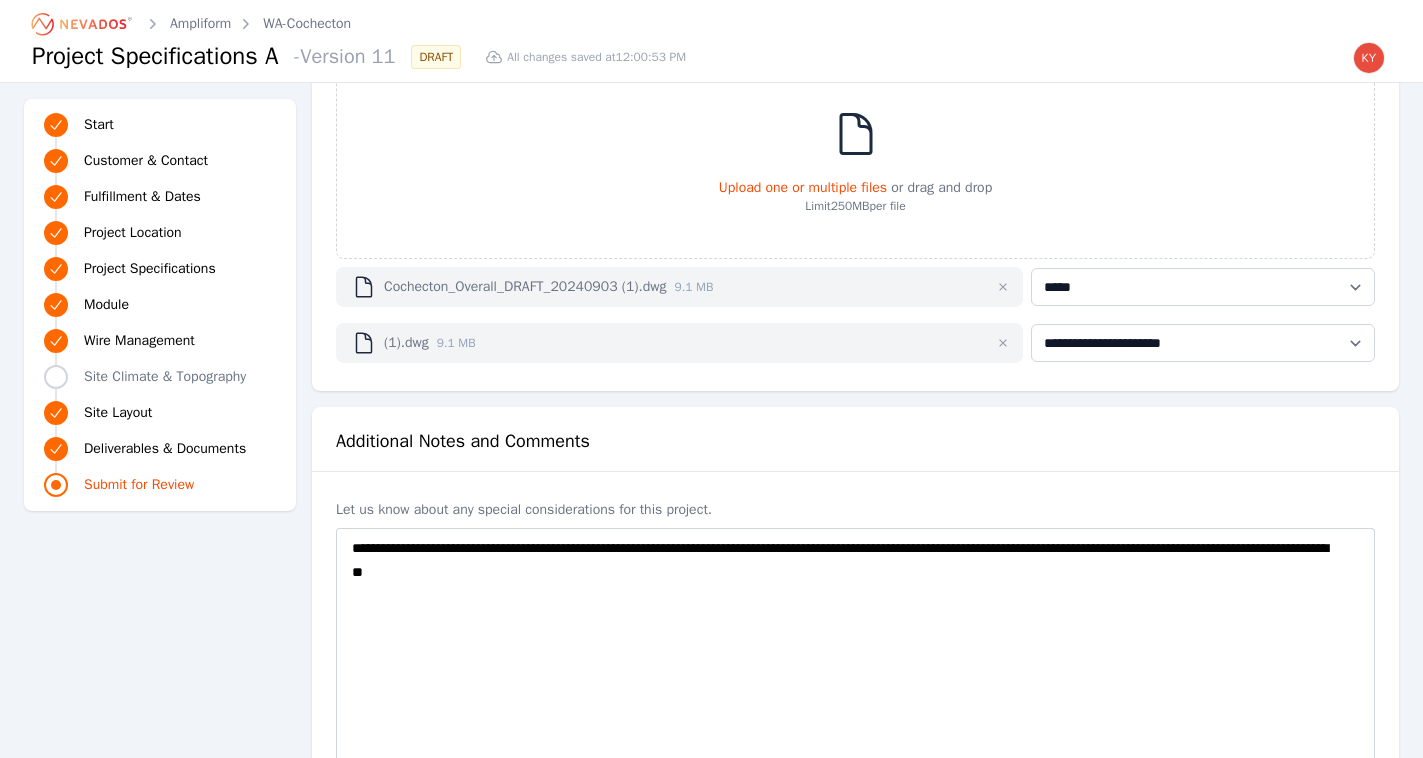 scroll, scrollTop: 5514, scrollLeft: 0, axis: vertical 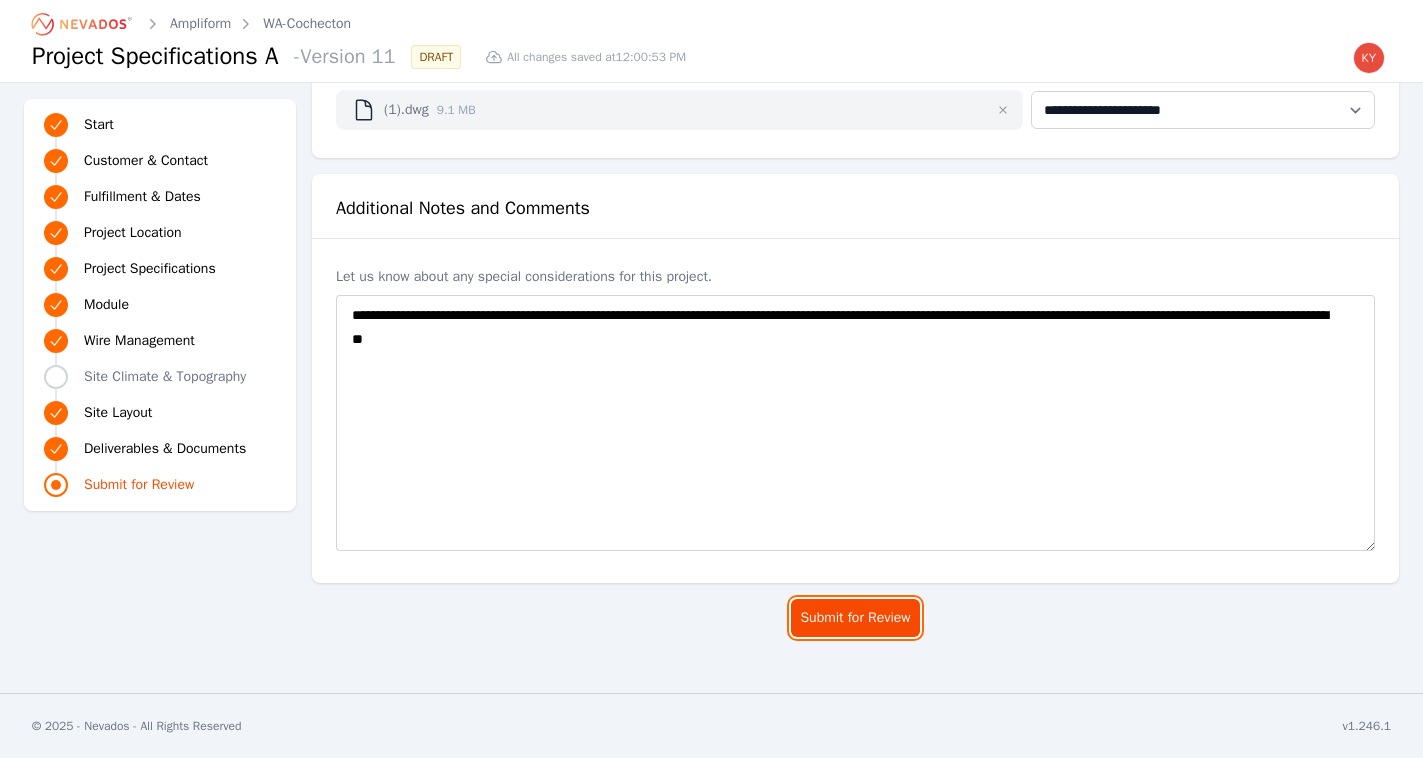 click on "Submit for Review" at bounding box center [855, 618] 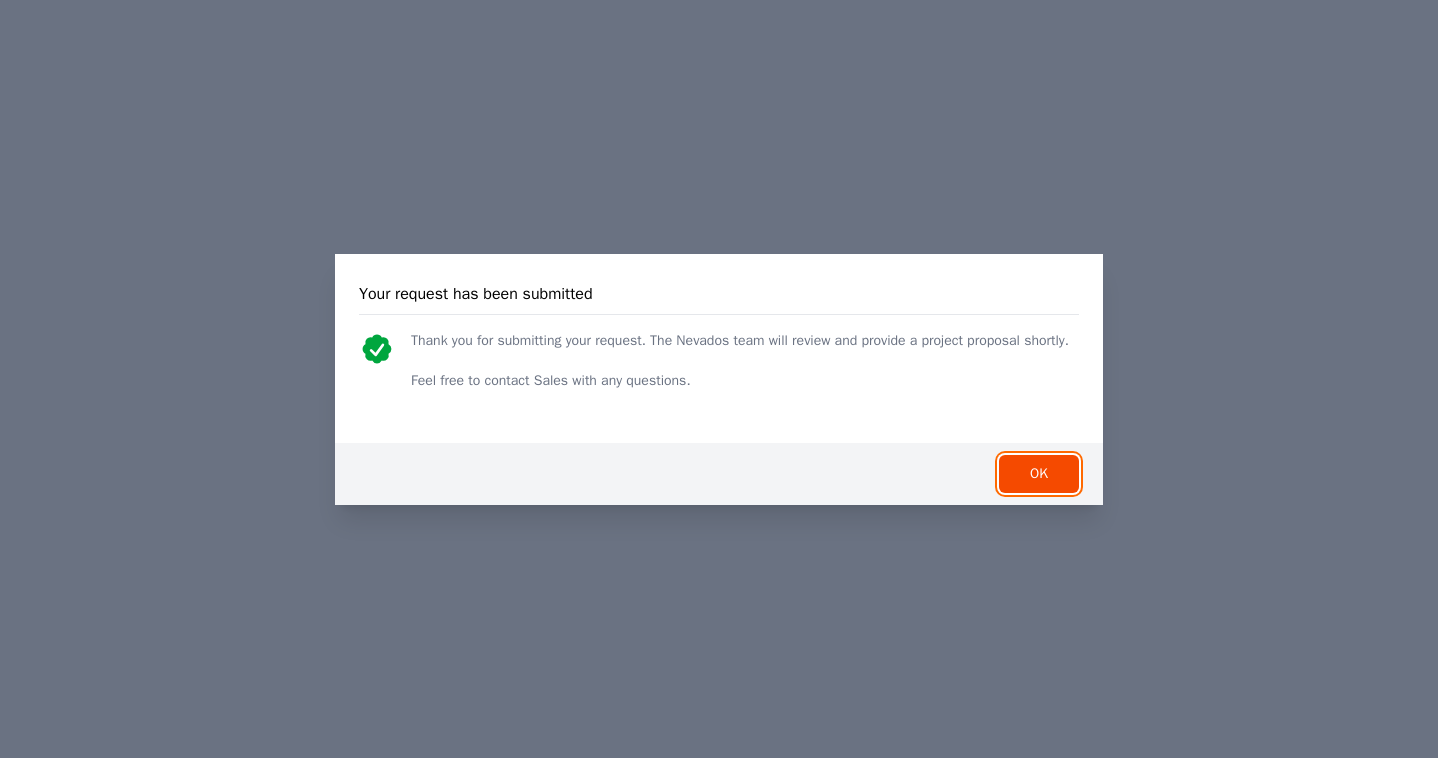 click on "OK" at bounding box center [1039, 474] 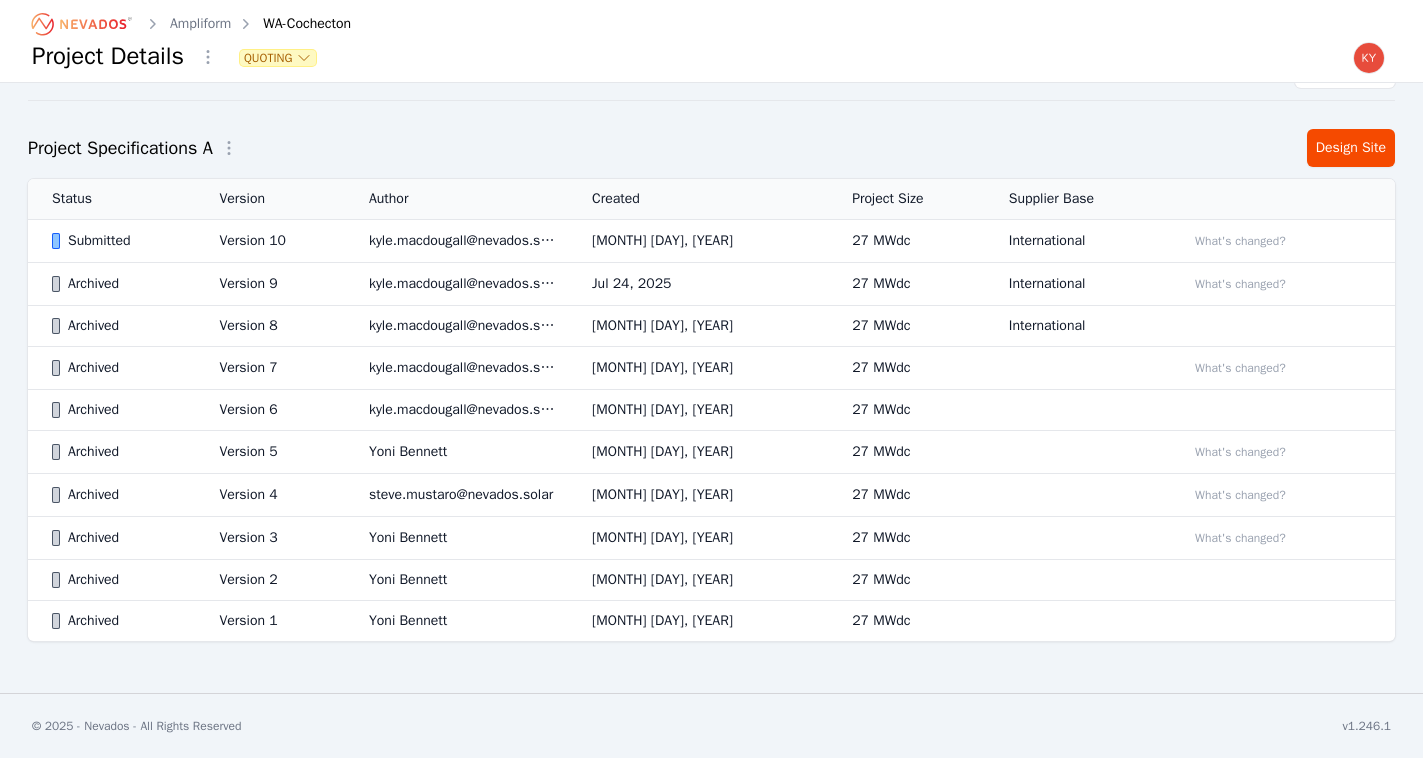 scroll, scrollTop: 0, scrollLeft: 0, axis: both 